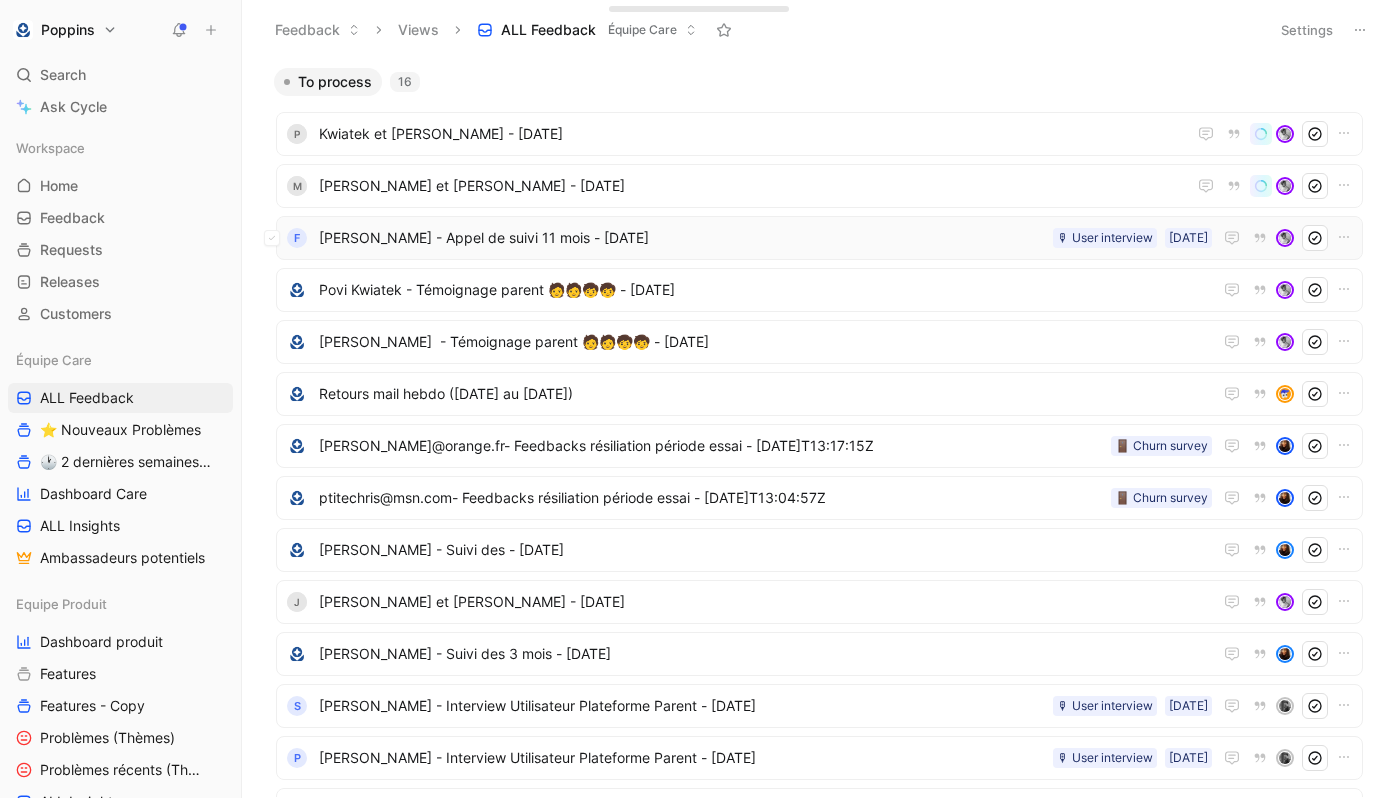scroll, scrollTop: 0, scrollLeft: 0, axis: both 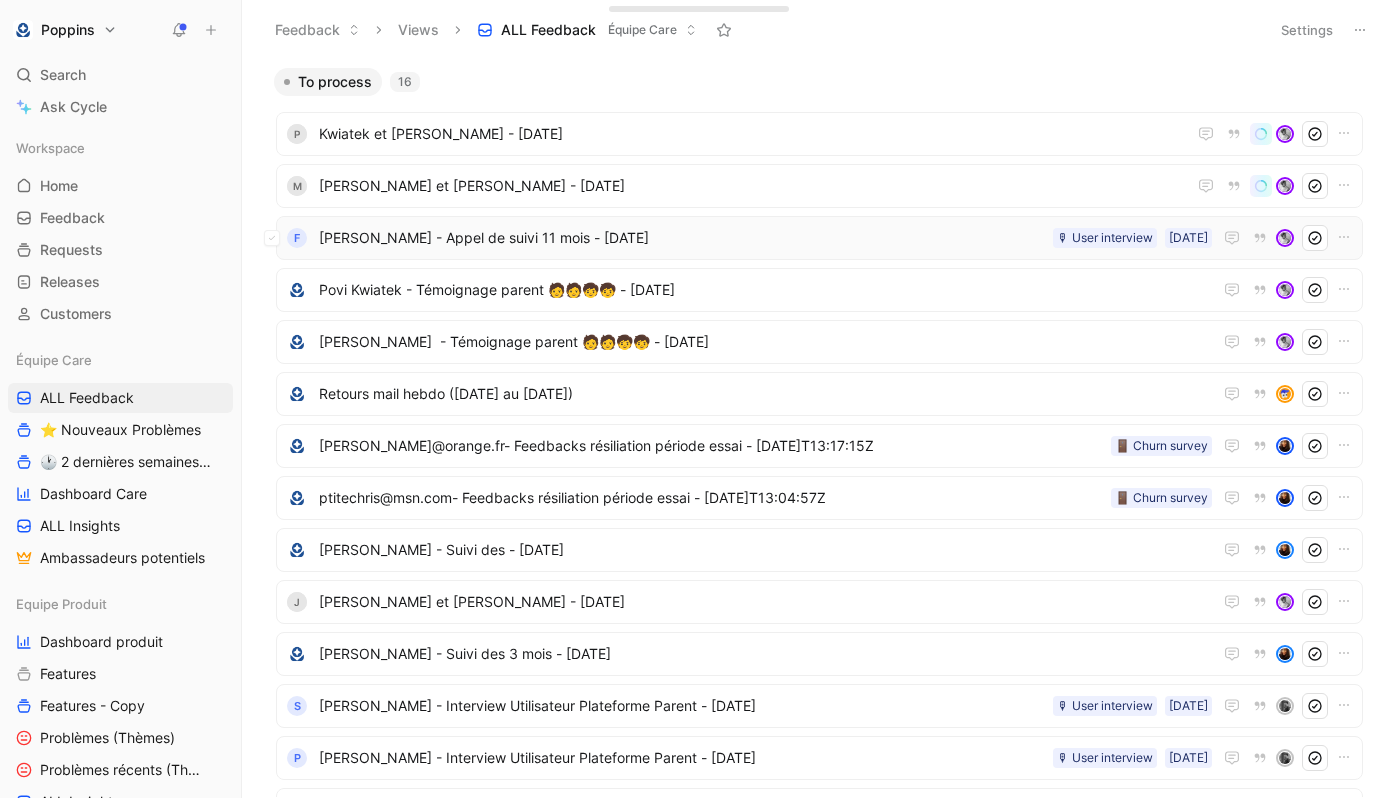 click on "[PERSON_NAME] - Appel de suivi 11 mois - [DATE]" at bounding box center [682, 238] 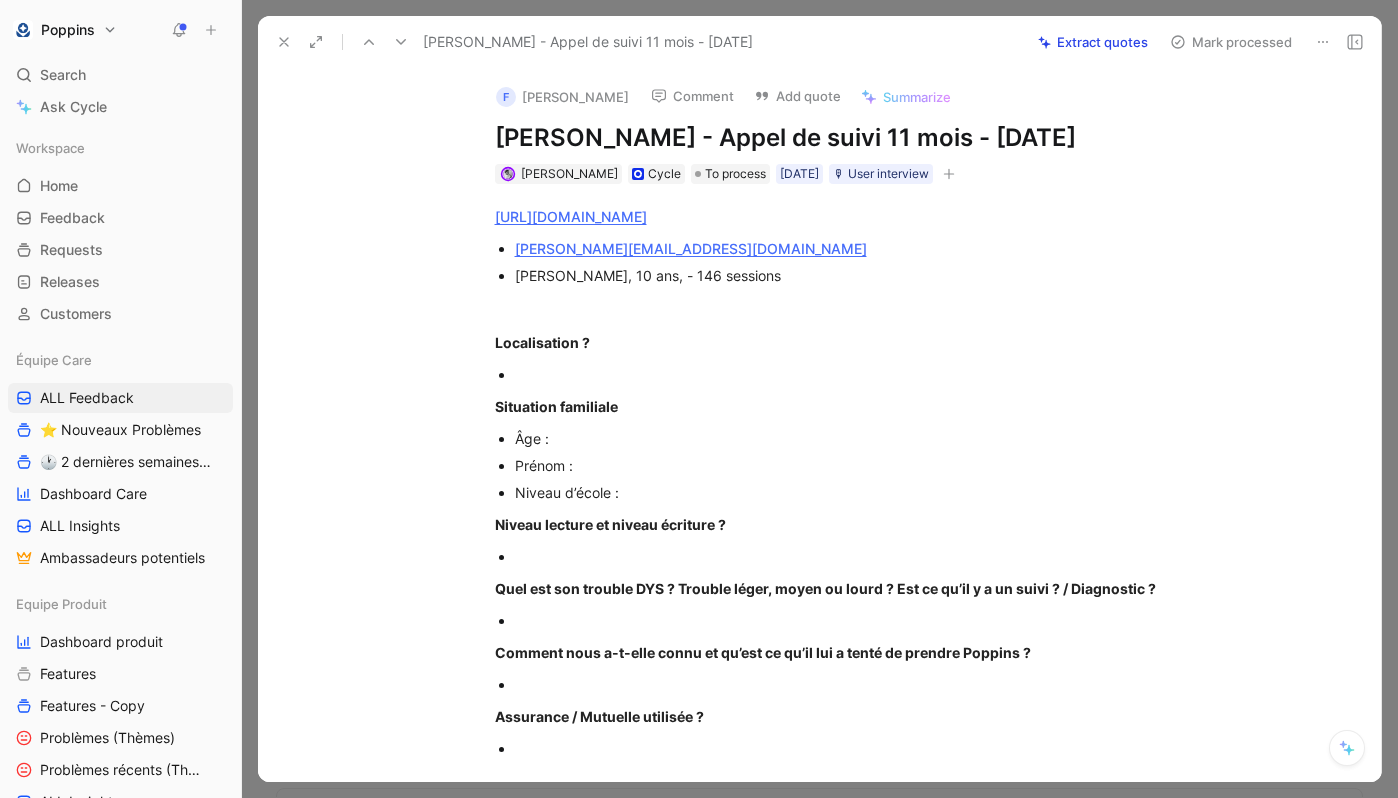 click at bounding box center (851, 374) 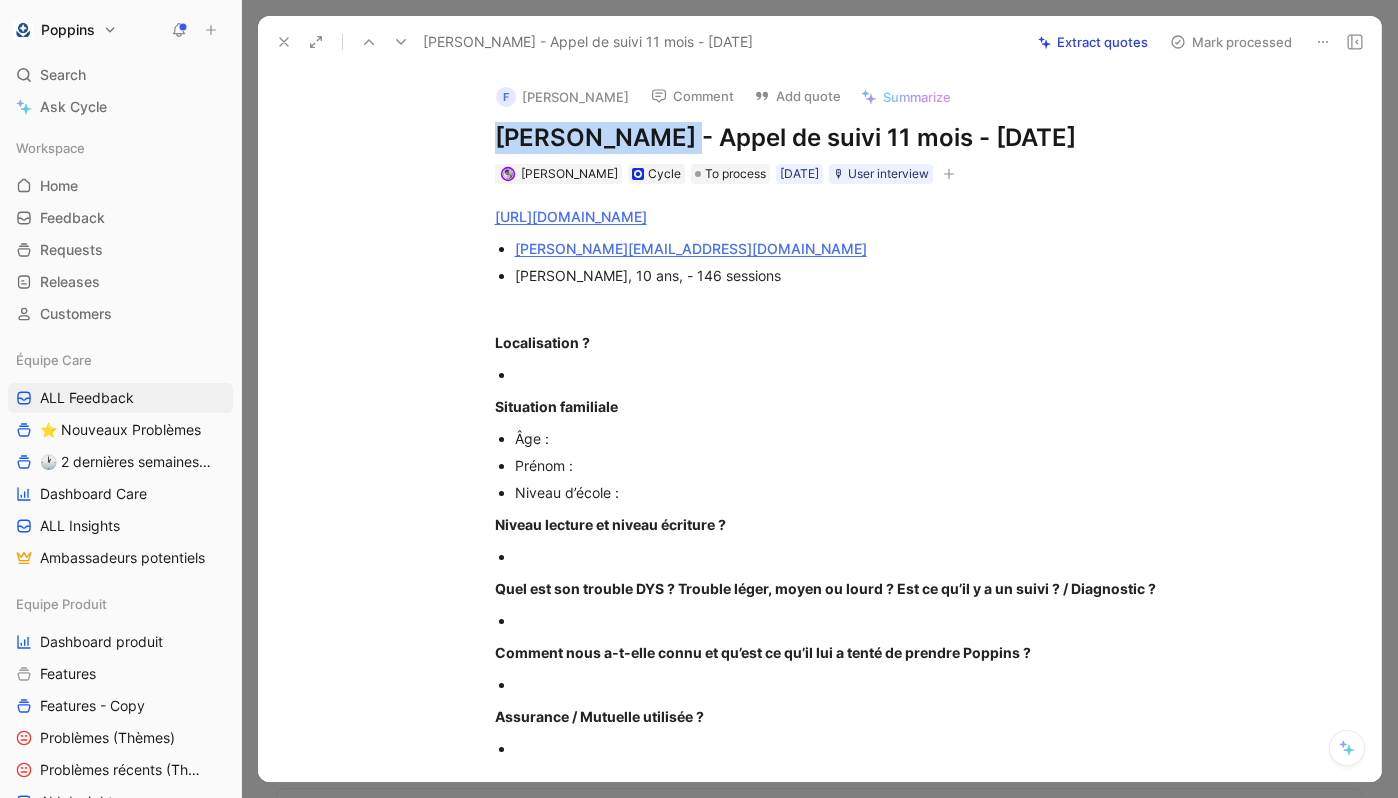 drag, startPoint x: 685, startPoint y: 133, endPoint x: 495, endPoint y: 125, distance: 190.16835 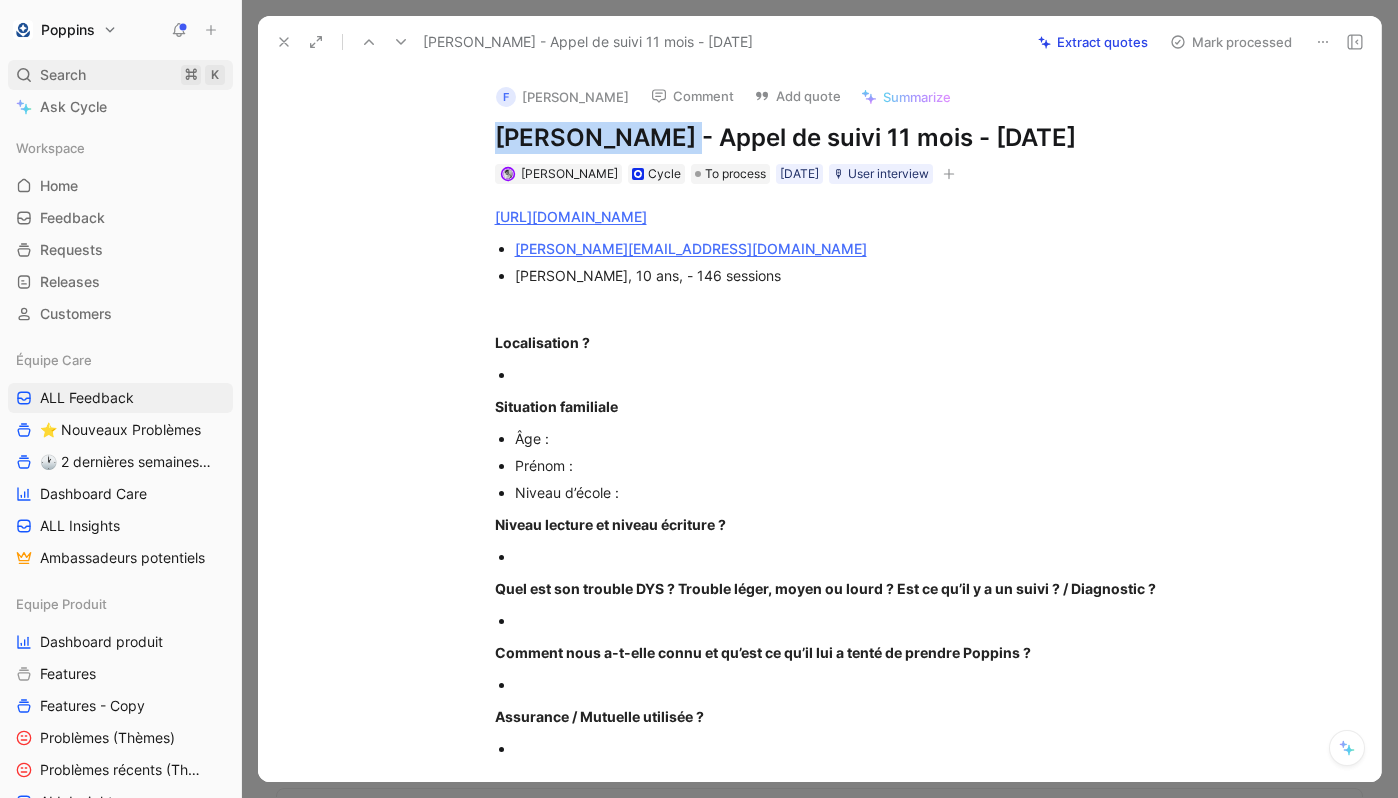 click on "Search ⌘ K" at bounding box center (120, 75) 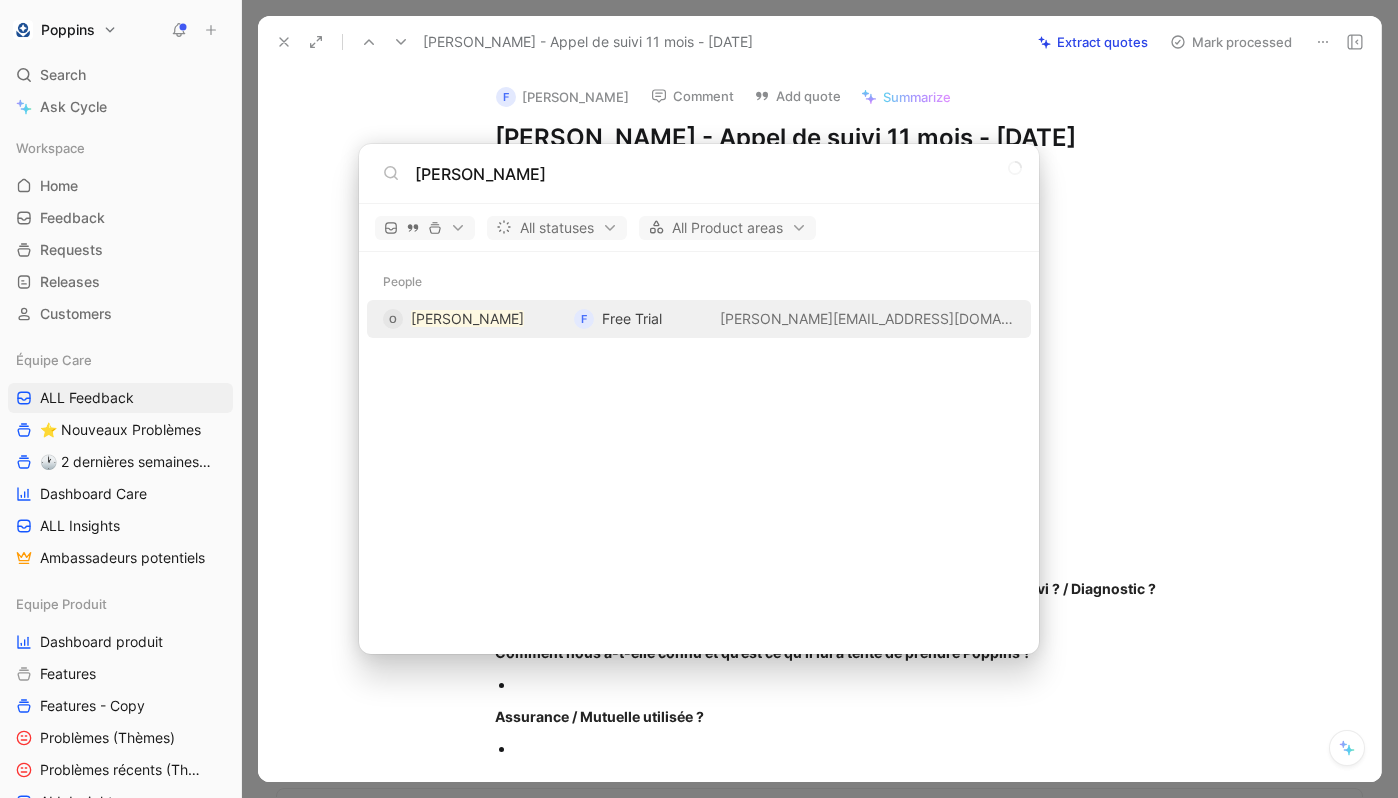 type on "[PERSON_NAME]" 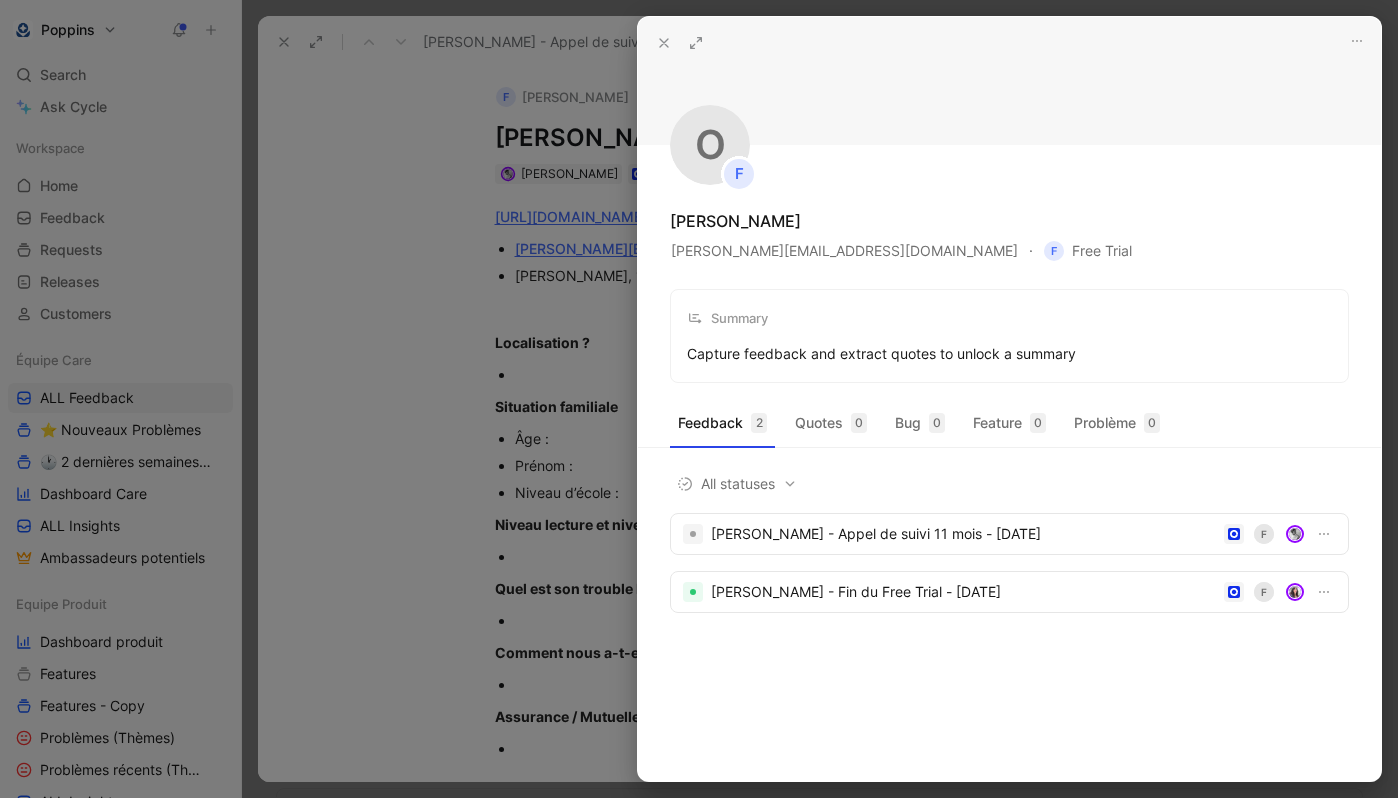 click at bounding box center (699, 399) 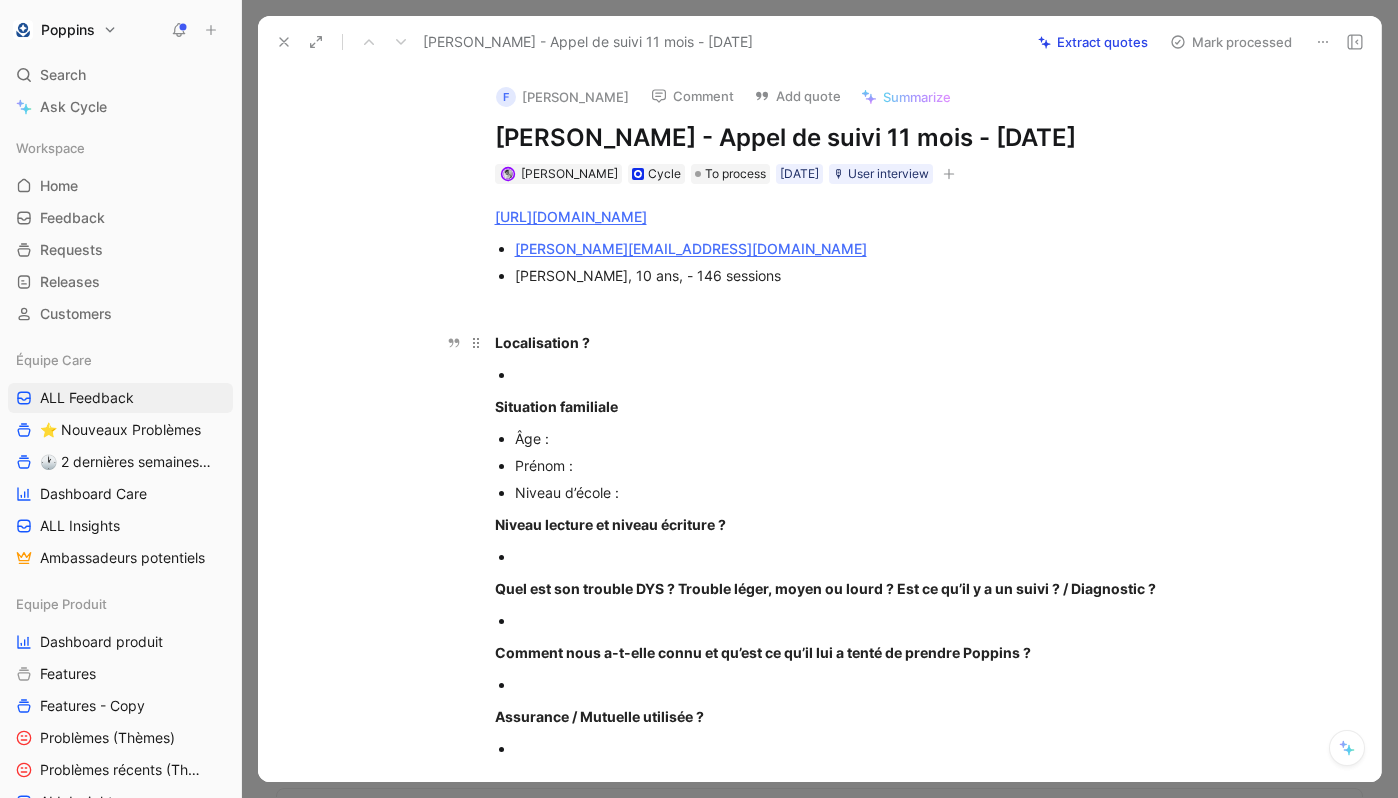 click on "Localisation ?" at bounding box center [841, 342] 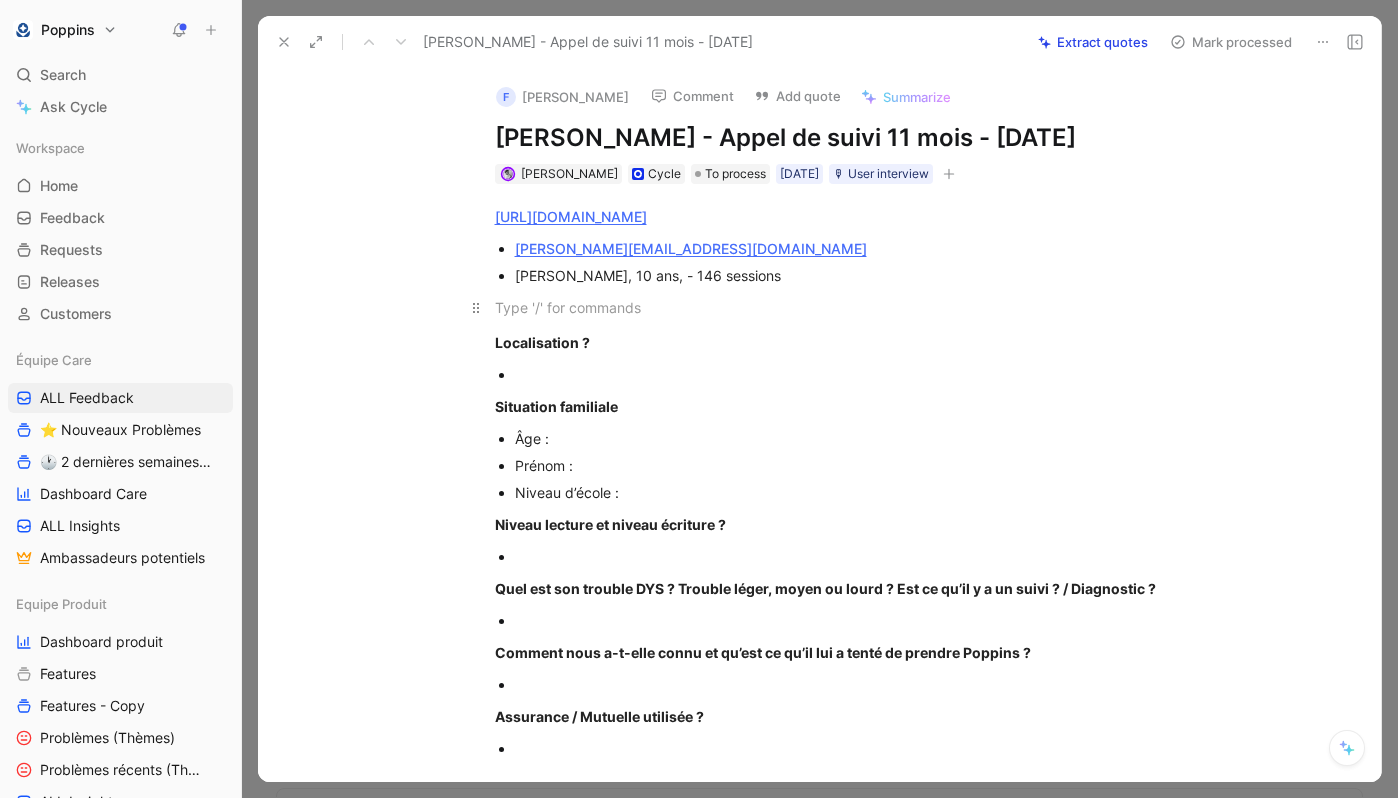click at bounding box center (841, 307) 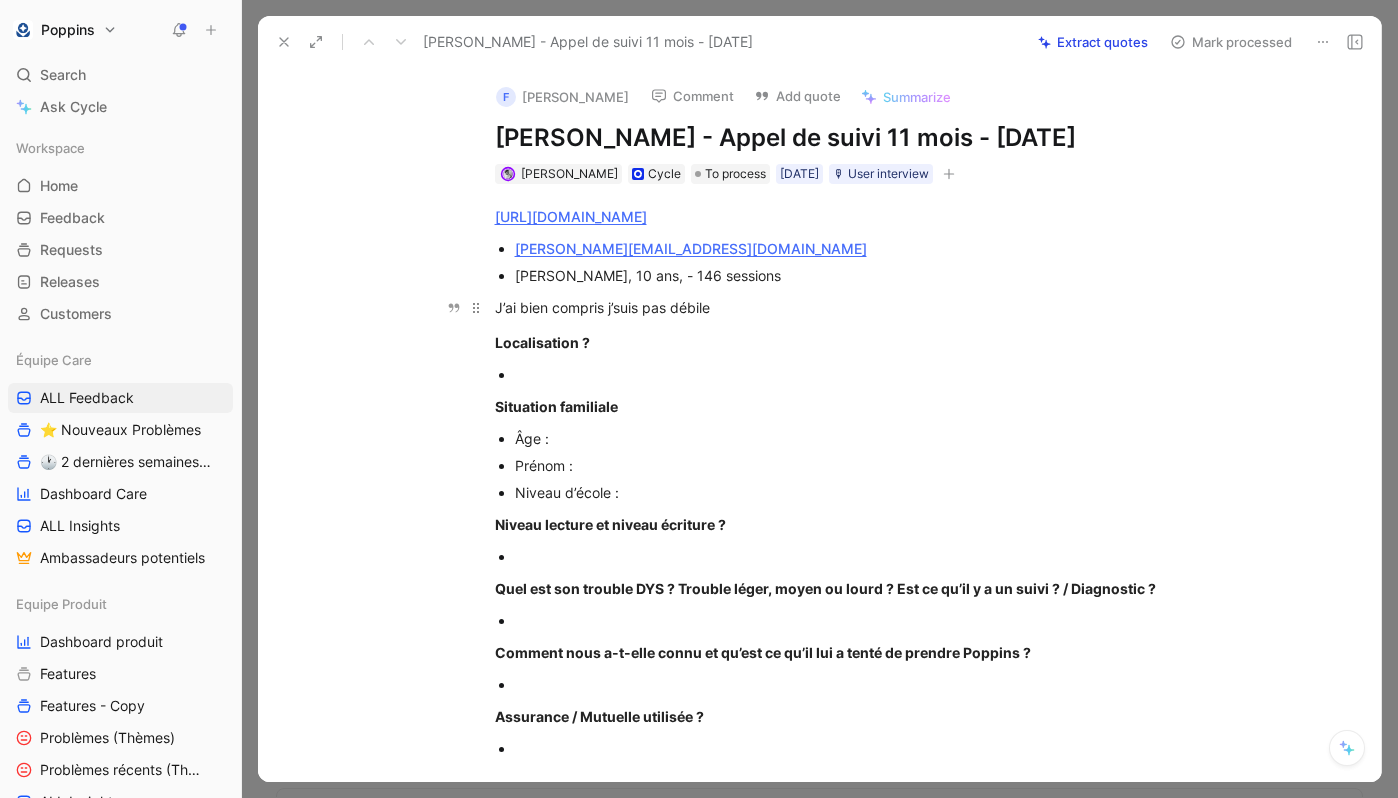 click on "J’ai bien compris j’suis pas débile" at bounding box center [841, 307] 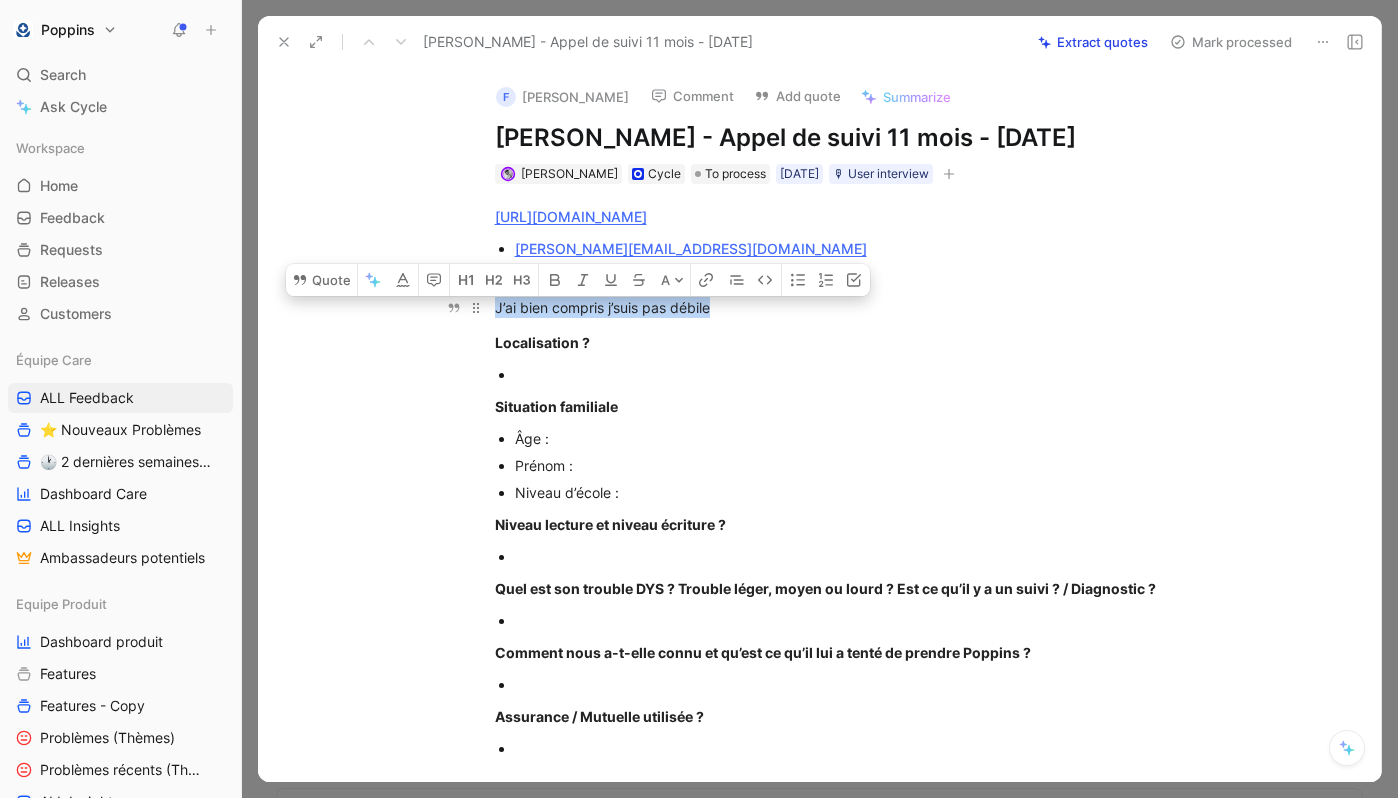 click on "J’ai bien compris j’suis pas débile" at bounding box center (841, 307) 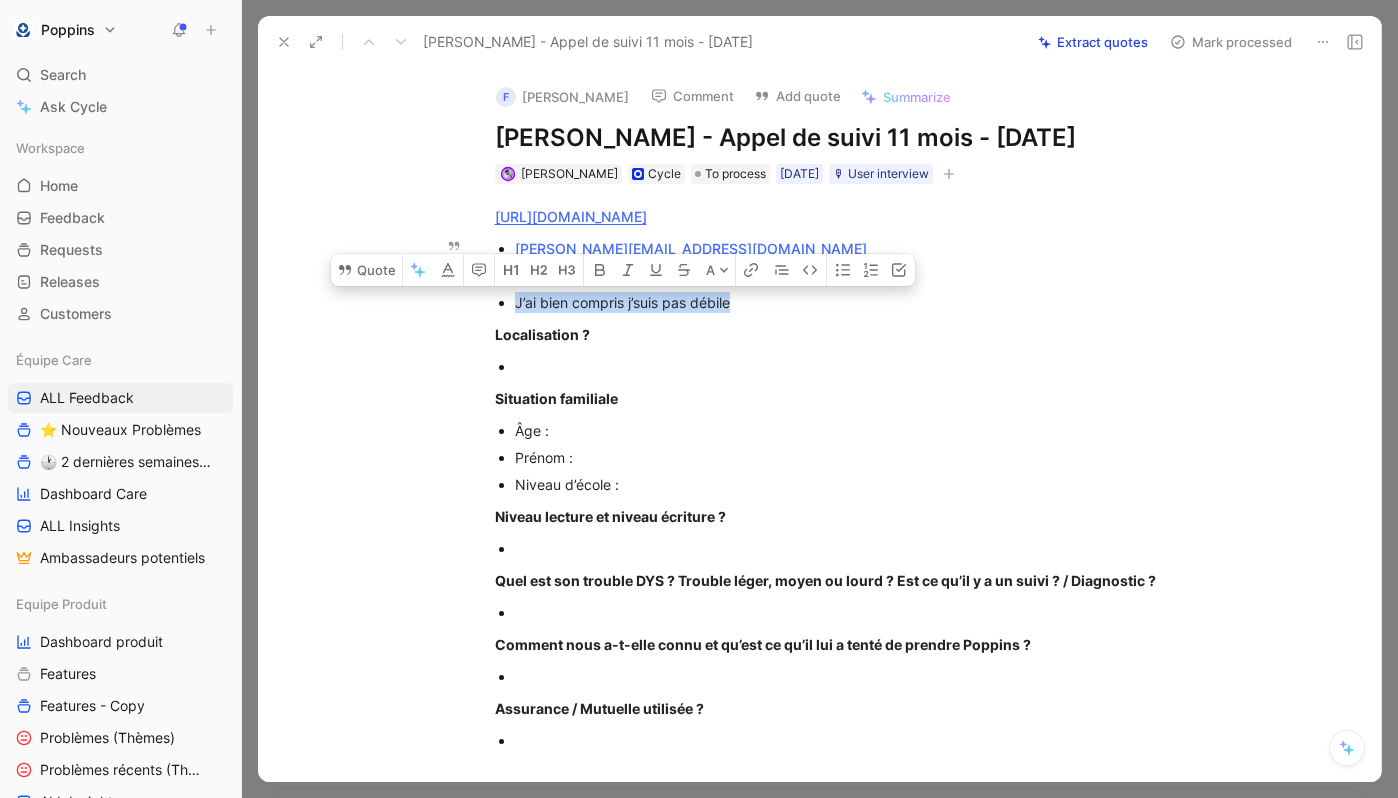 drag, startPoint x: 516, startPoint y: 302, endPoint x: 746, endPoint y: 304, distance: 230.0087 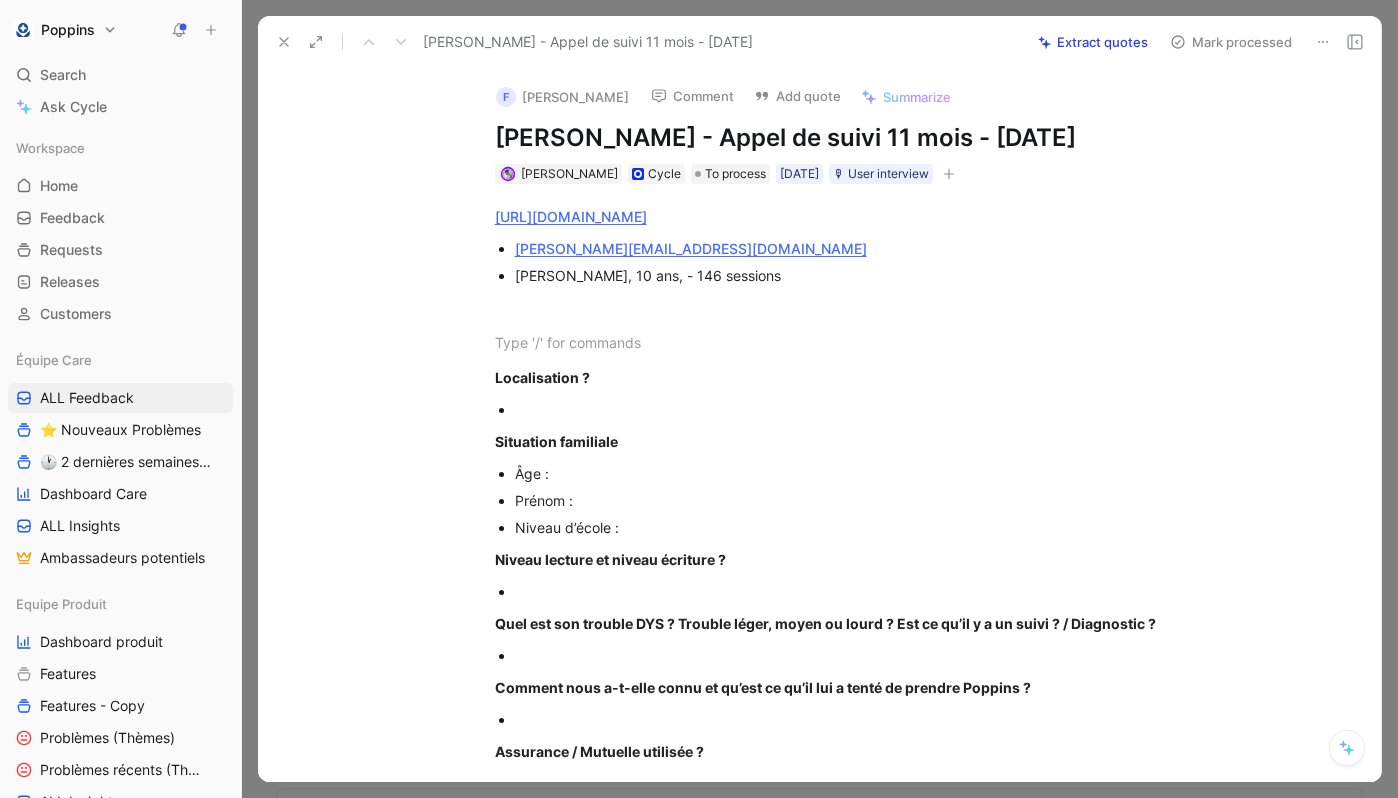 scroll, scrollTop: 738, scrollLeft: 0, axis: vertical 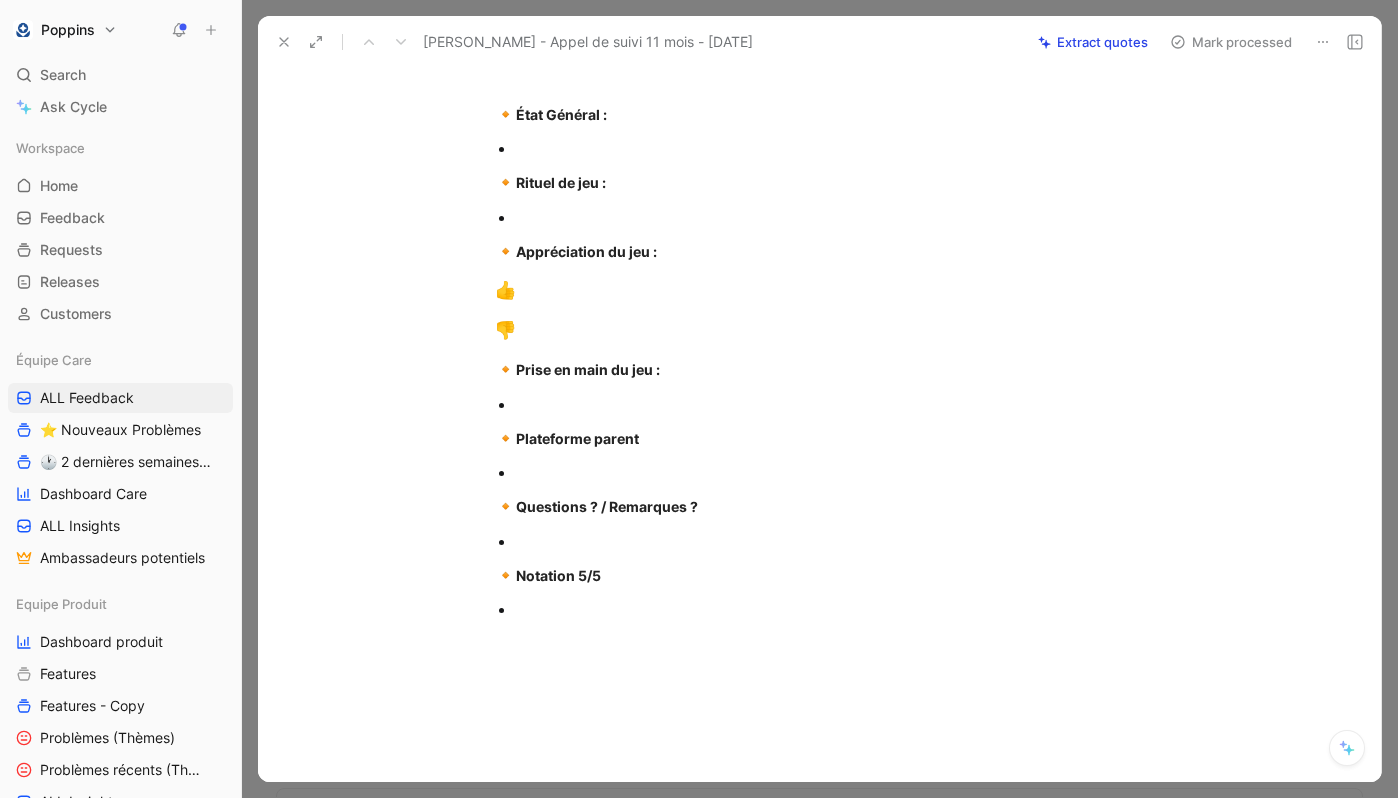 click at bounding box center [851, 148] 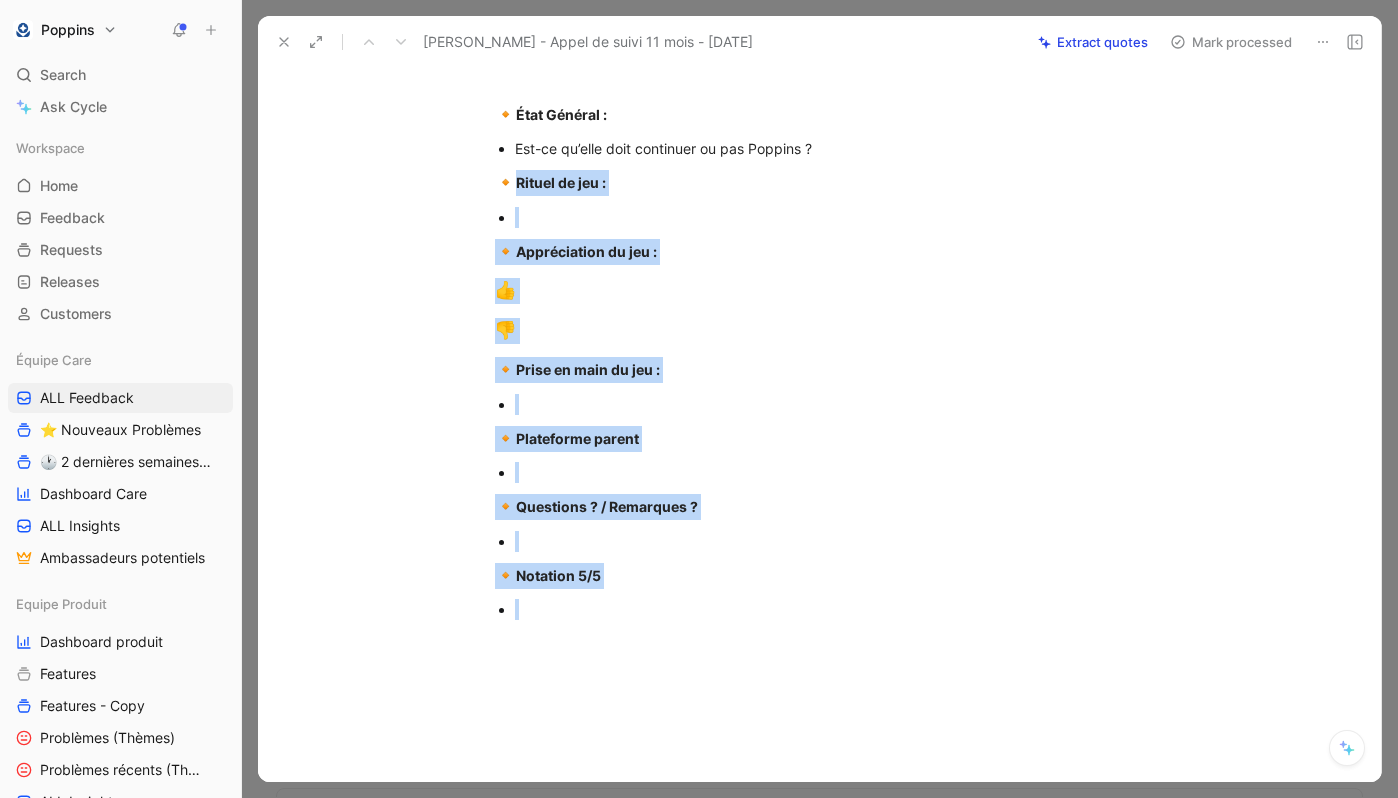 drag, startPoint x: 504, startPoint y: 177, endPoint x: 705, endPoint y: 690, distance: 550.97186 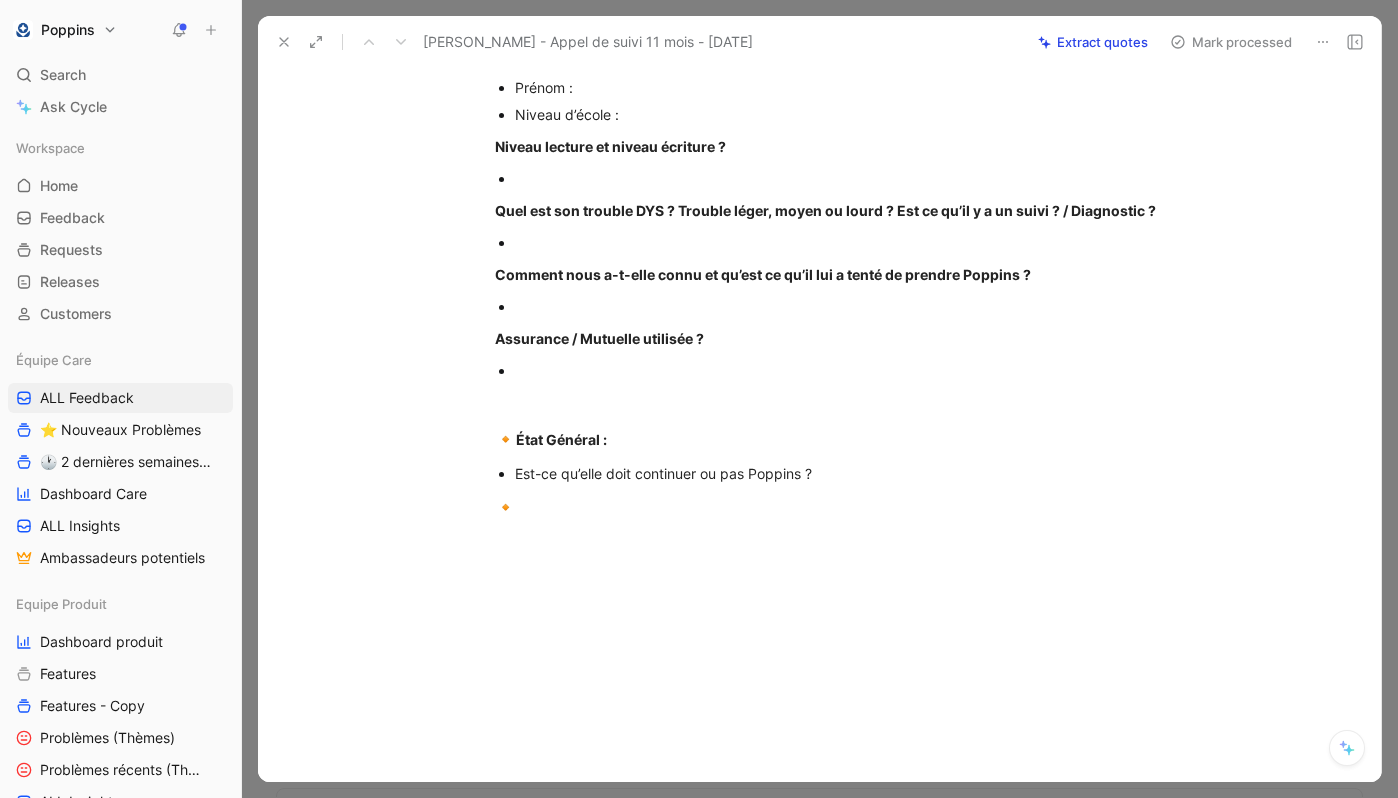 scroll, scrollTop: 413, scrollLeft: 0, axis: vertical 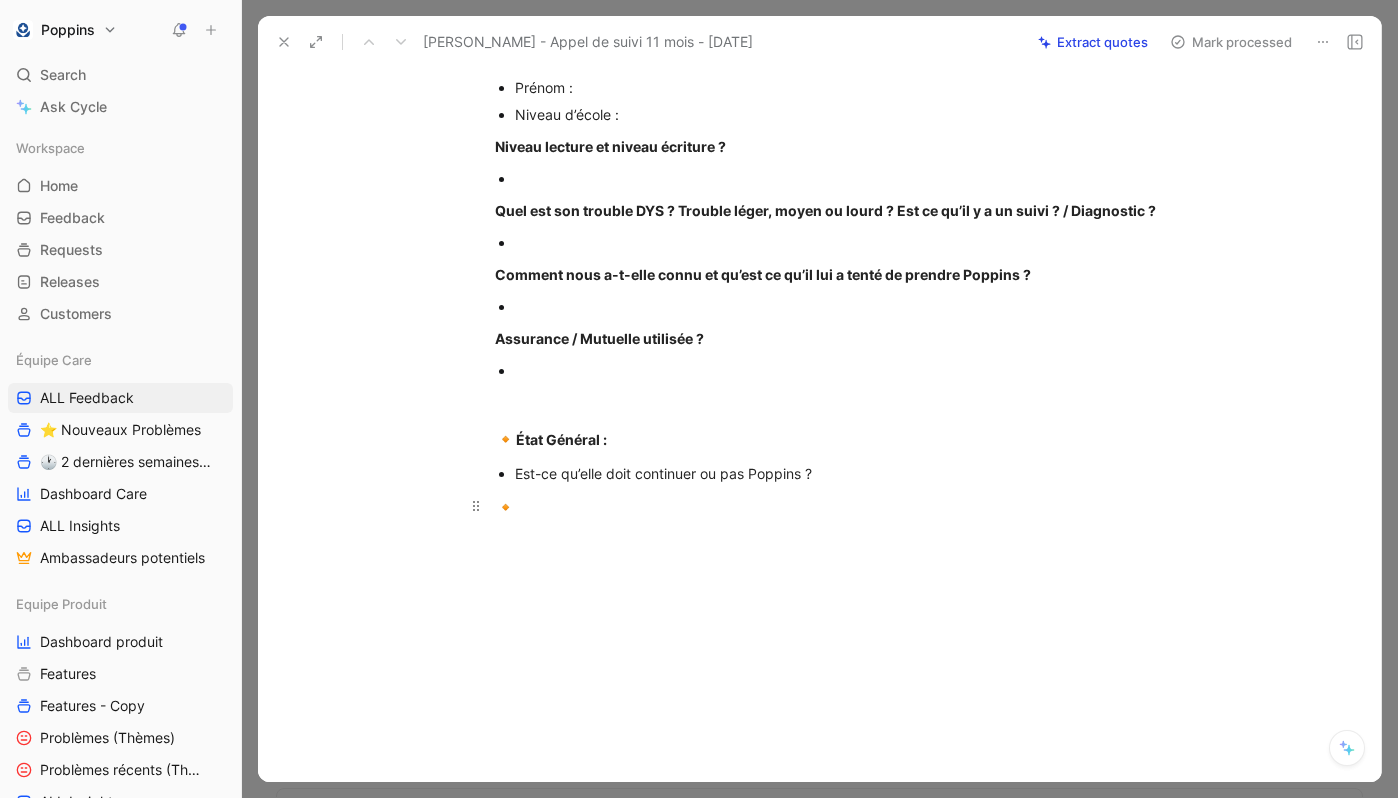 click on "🔸" at bounding box center [841, 508] 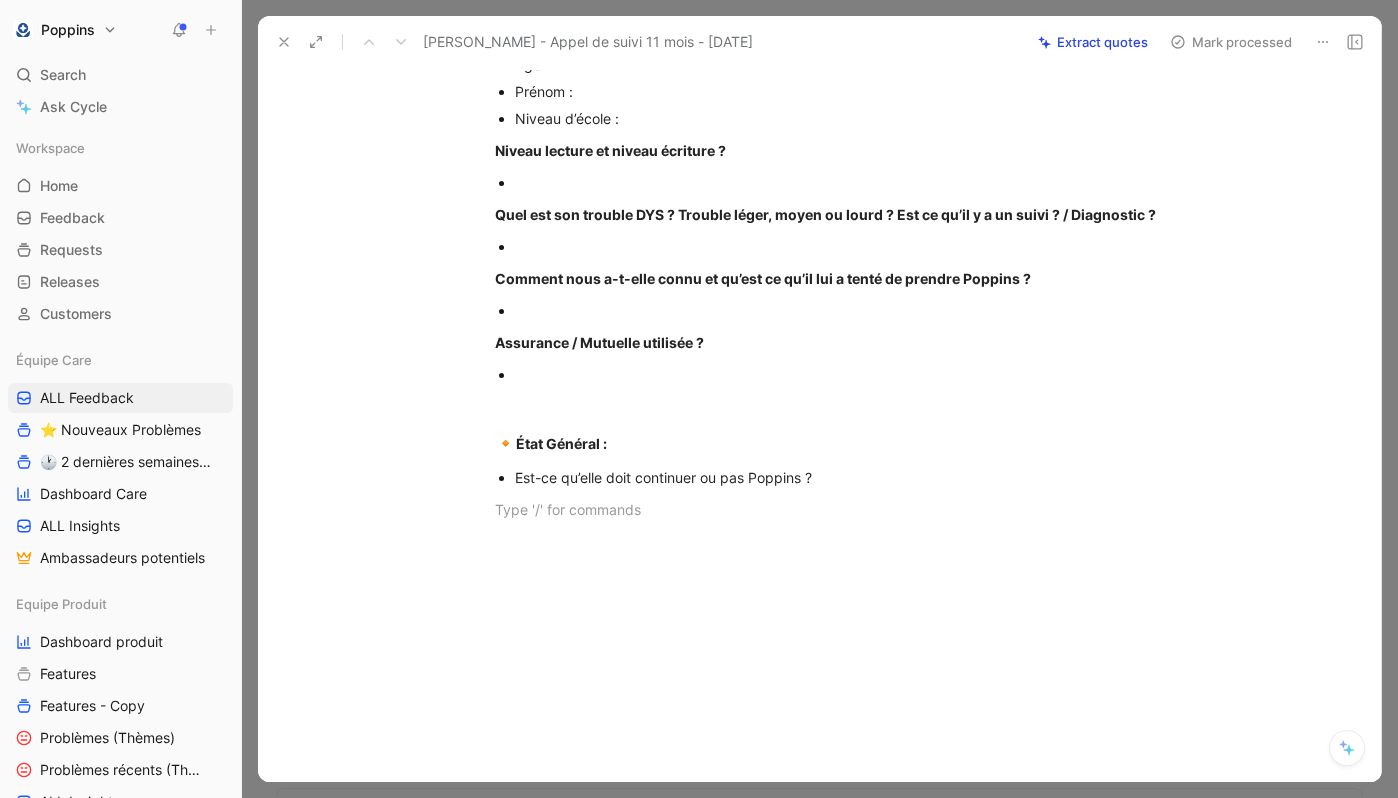 scroll, scrollTop: 0, scrollLeft: 0, axis: both 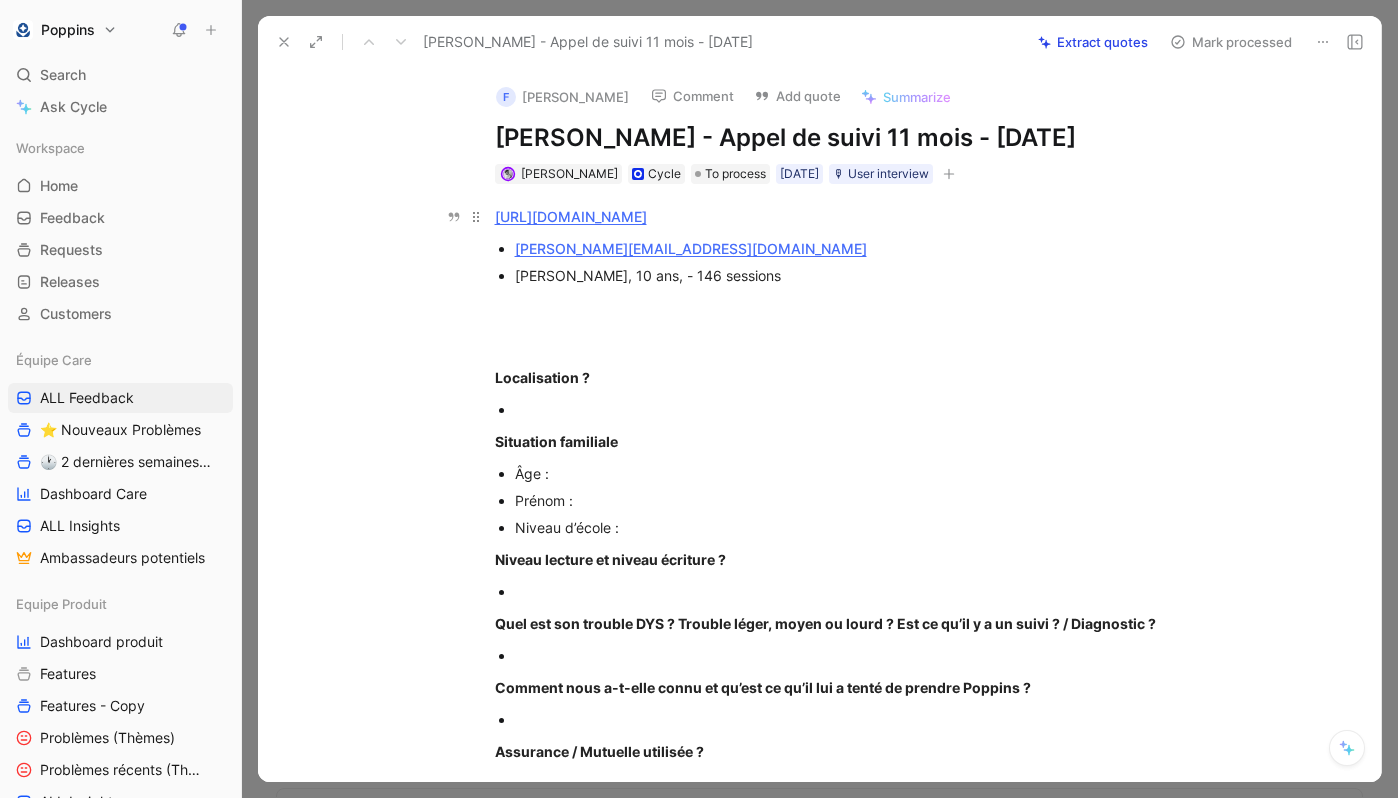 click on "[URL][DOMAIN_NAME]" at bounding box center (571, 216) 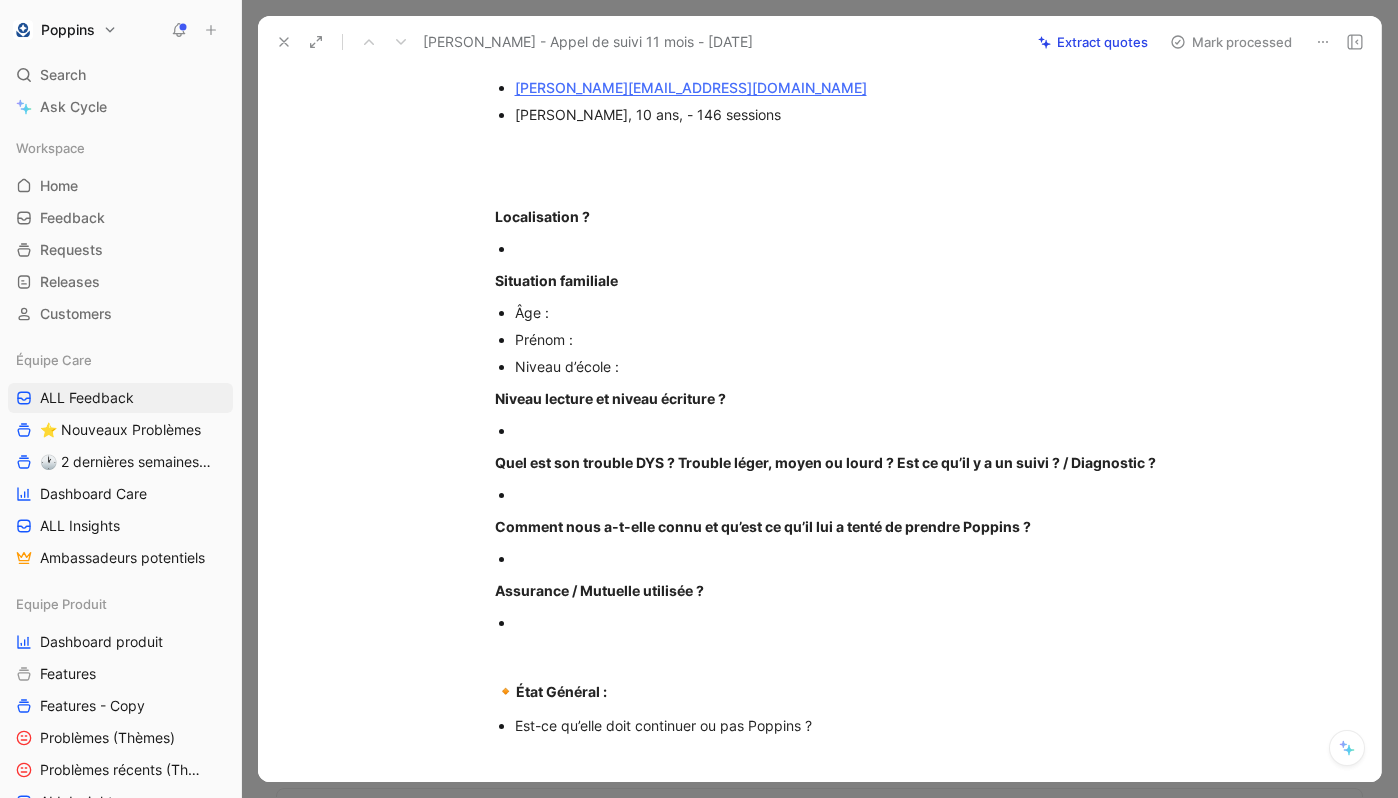 scroll, scrollTop: 409, scrollLeft: 0, axis: vertical 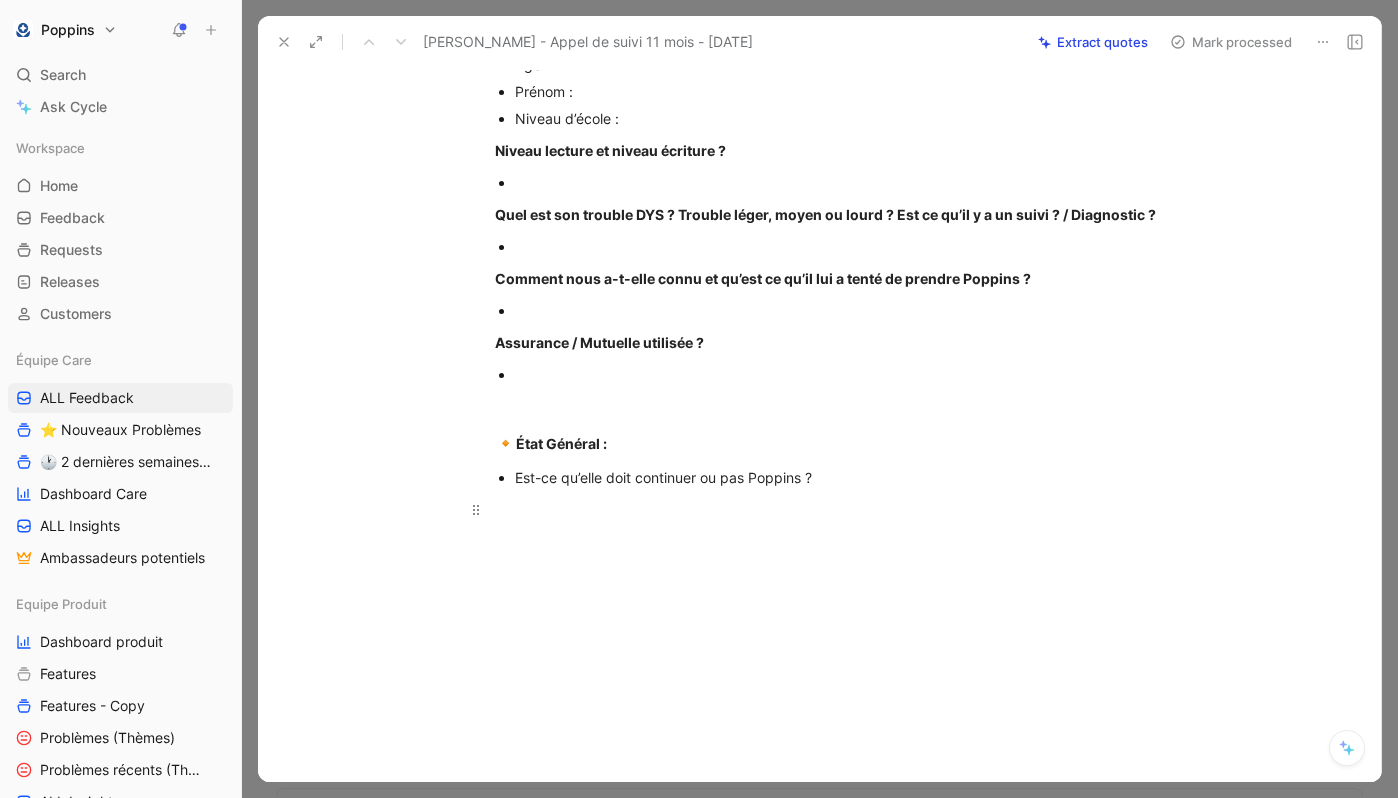 click at bounding box center [841, 509] 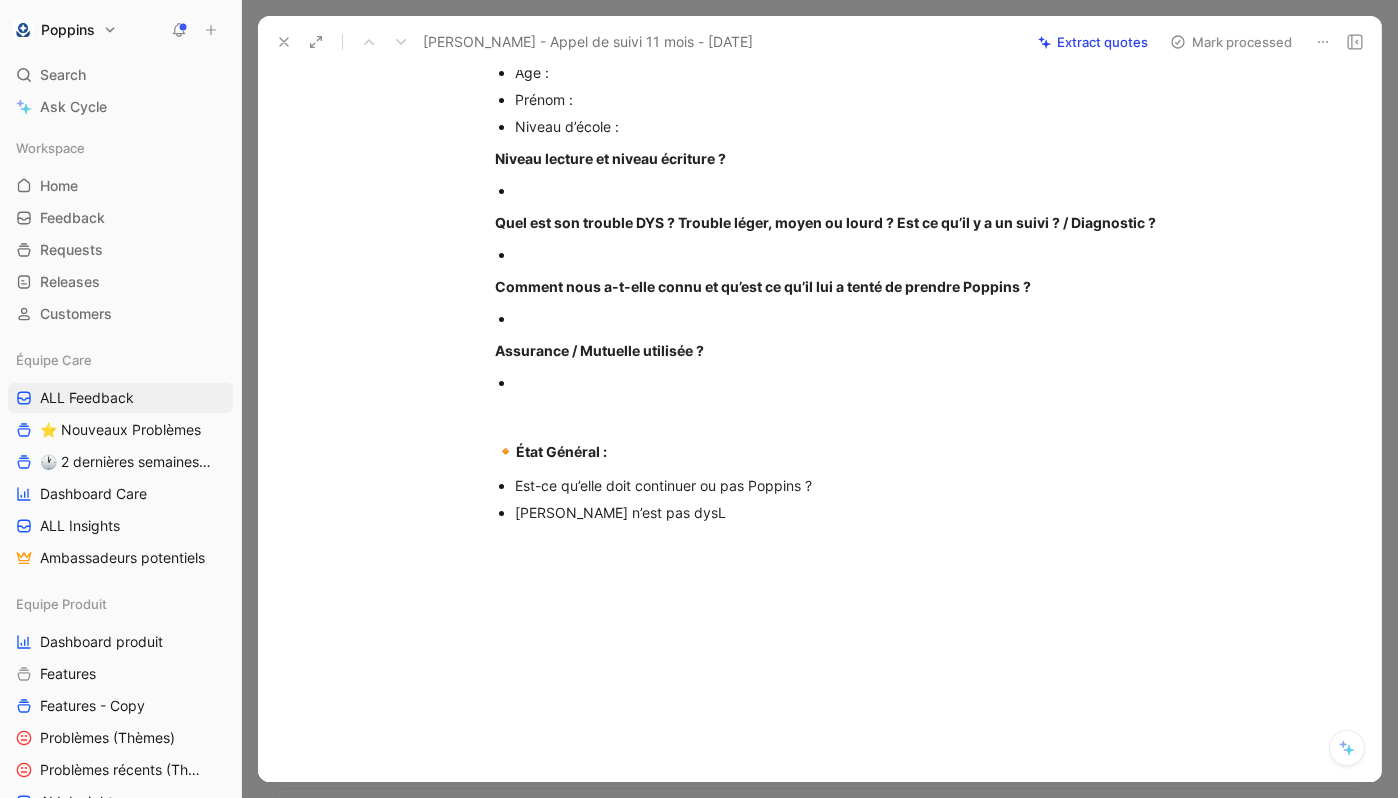 scroll, scrollTop: 409, scrollLeft: 0, axis: vertical 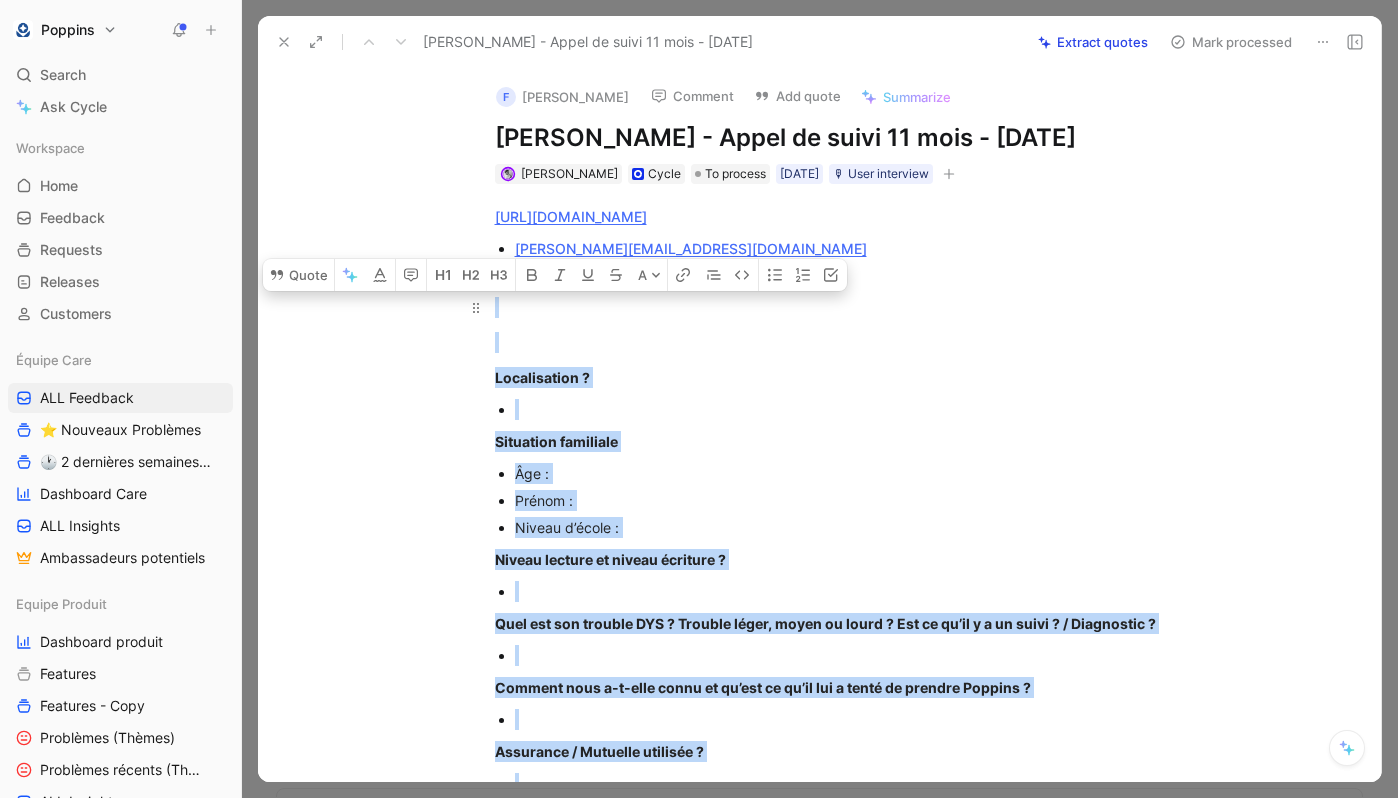 drag, startPoint x: 574, startPoint y: 361, endPoint x: 504, endPoint y: 321, distance: 80.622574 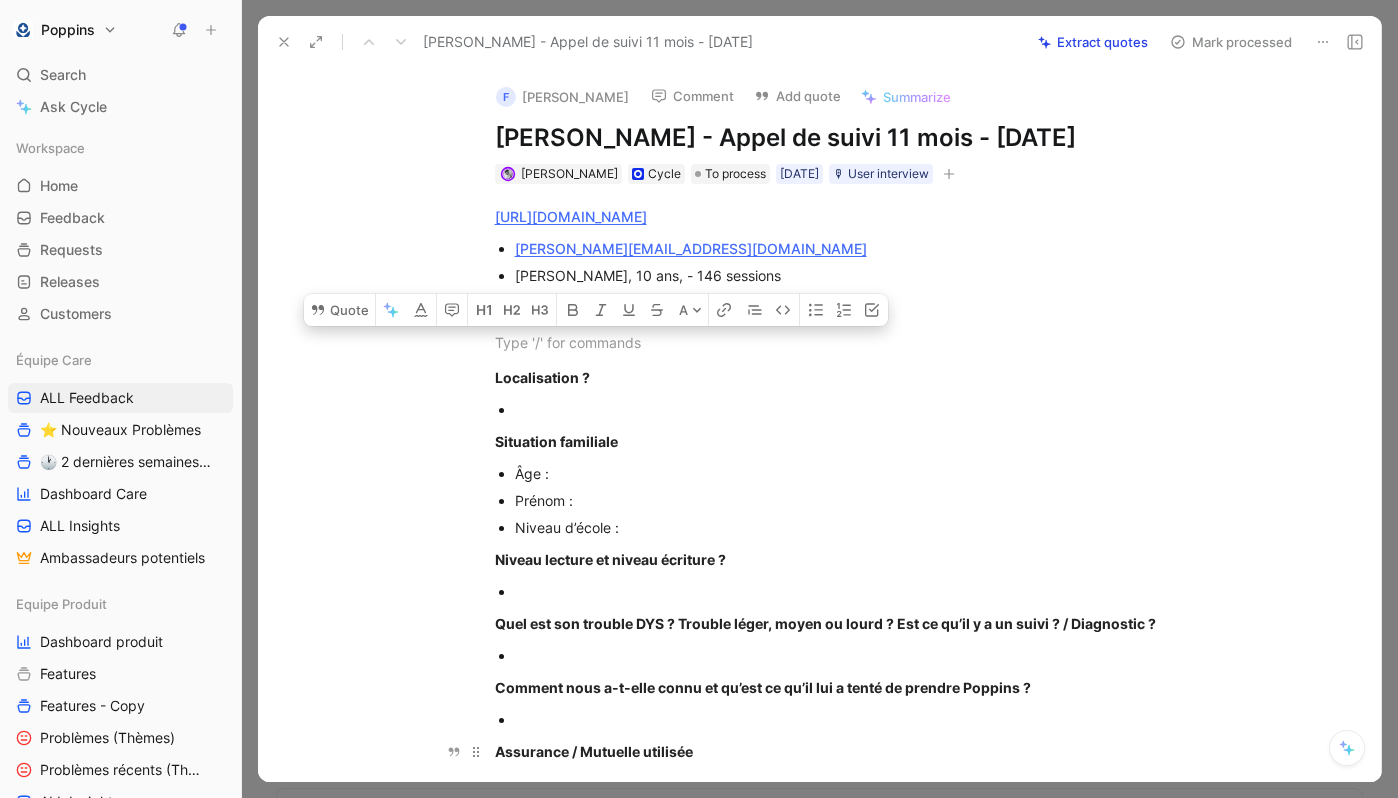 drag, startPoint x: 494, startPoint y: 339, endPoint x: 763, endPoint y: 747, distance: 488.69724 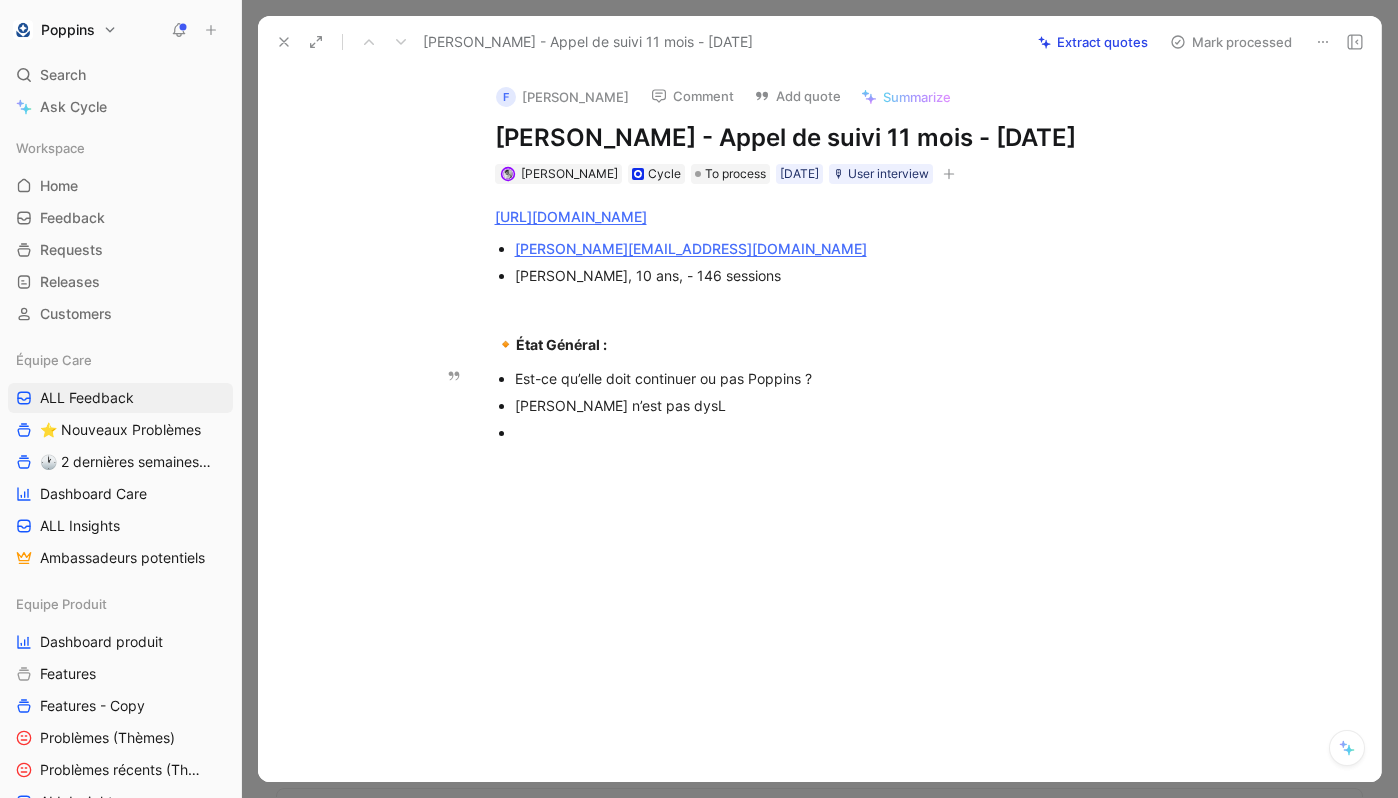 click at bounding box center [851, 432] 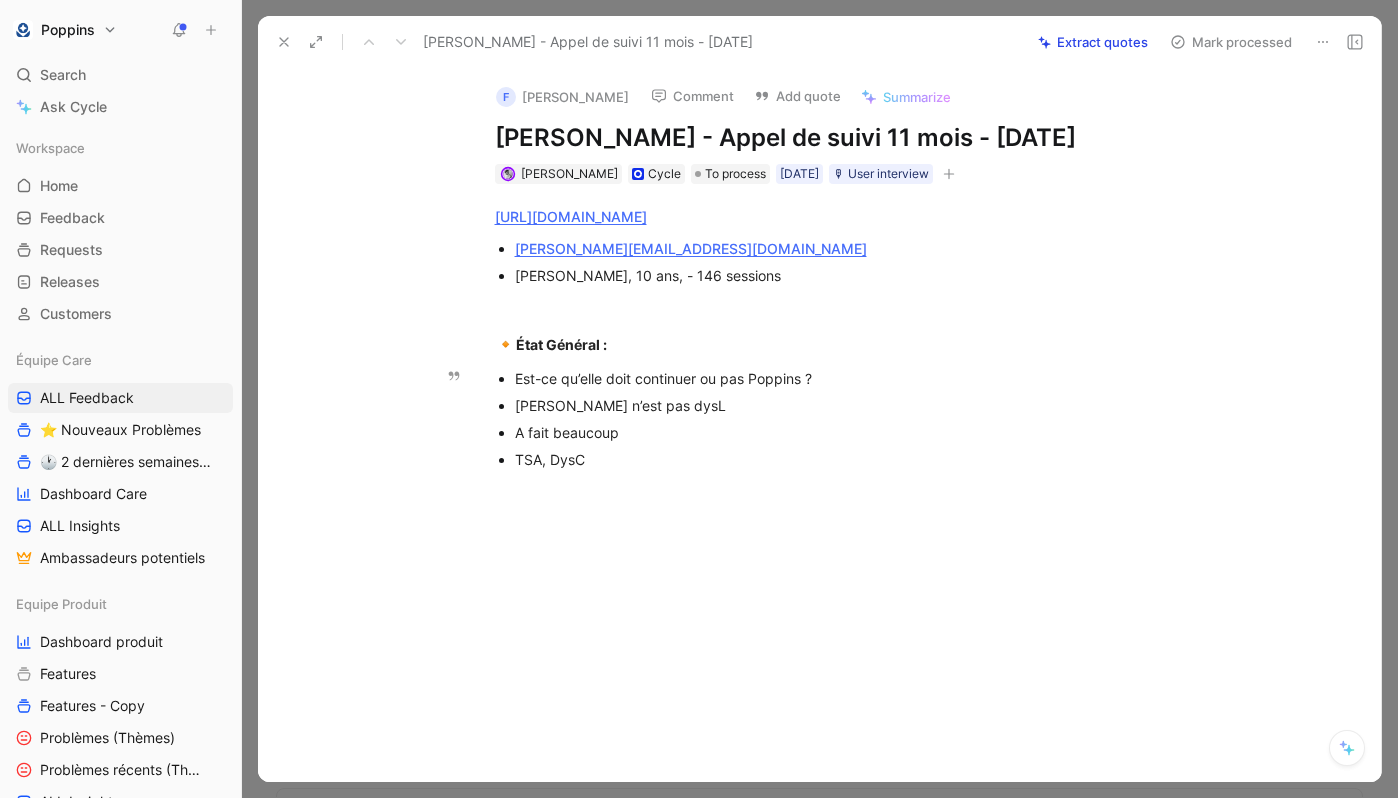 click on "A fait beaucoup" at bounding box center [851, 432] 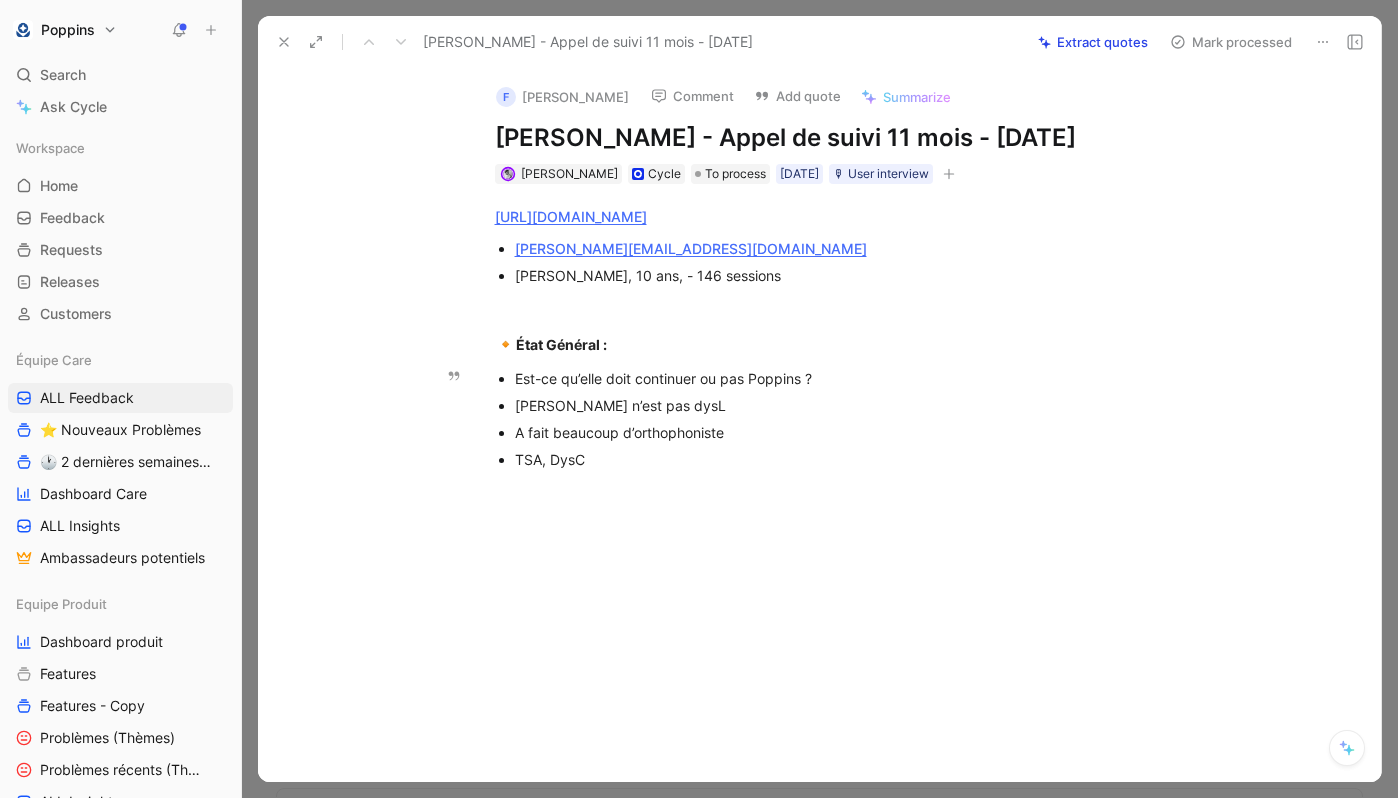 click on "TSA, DysC" at bounding box center (851, 459) 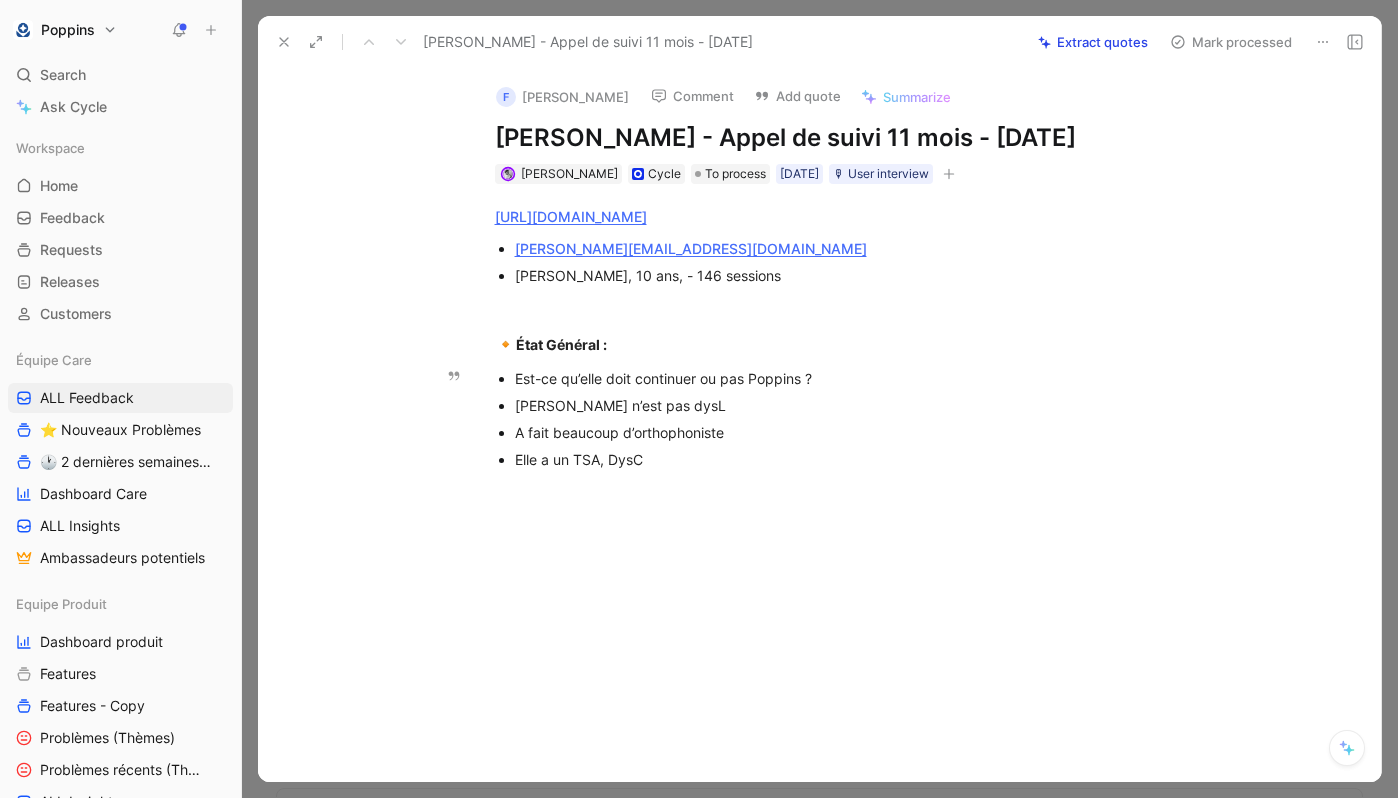 click on "Elle a un TSA, DysC" at bounding box center (851, 459) 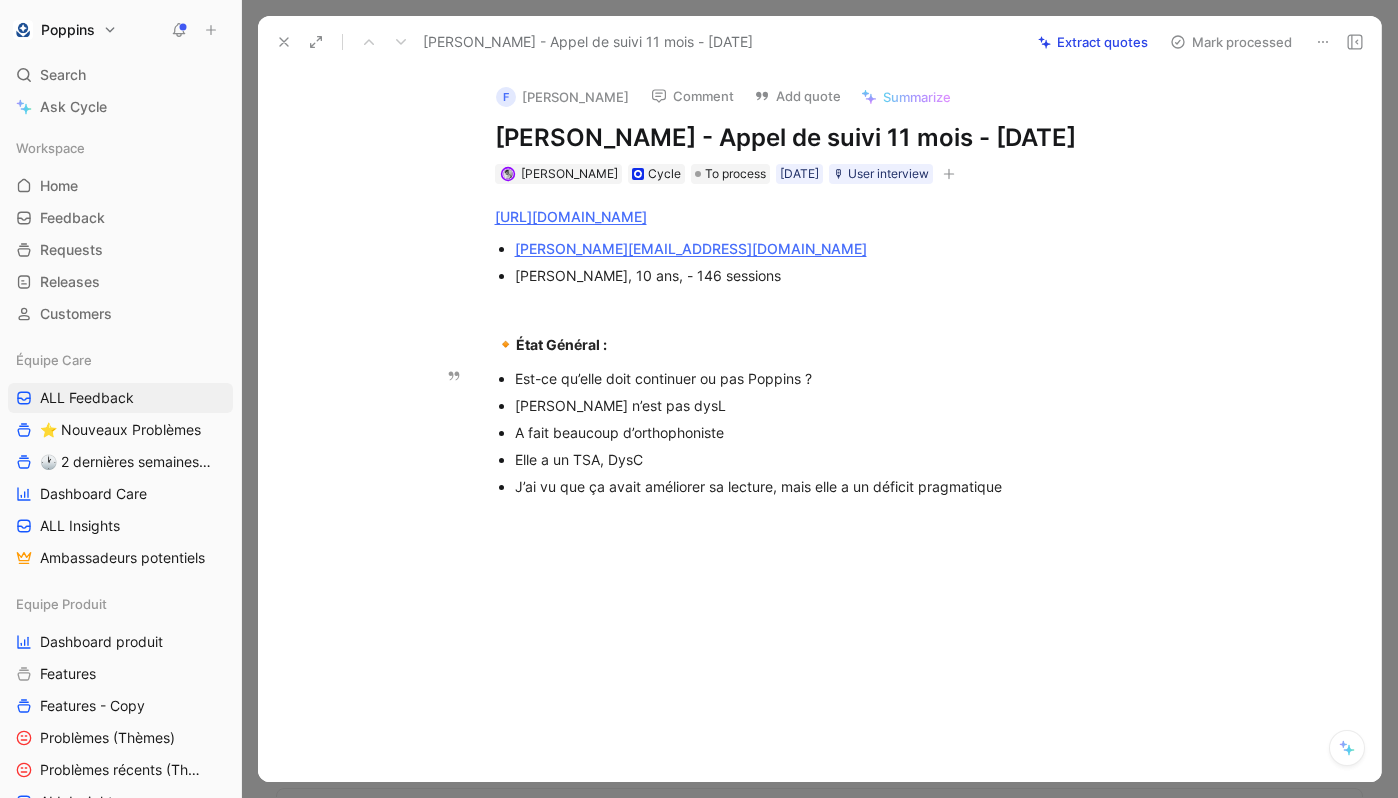 click on "J’ai vu que ça avait améliorer sa lecture, mais elle a un déficit pragmatique" at bounding box center [851, 486] 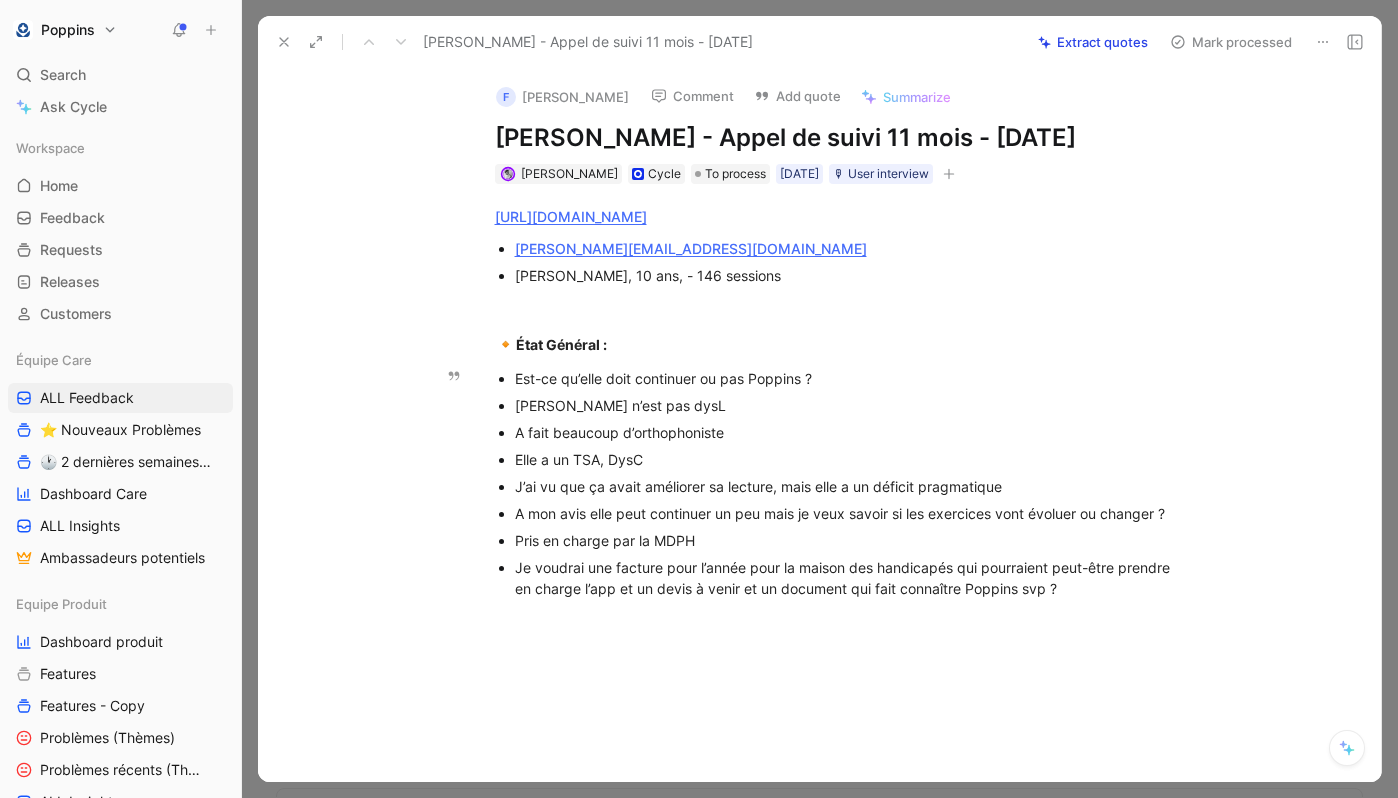 click on "Je voudrai une facture pour l’année pour la maison des handicapés qui pourraient peut-être prendre en charge l’app et un devis à venir et un document qui fait connaître Poppins svp ?" at bounding box center (851, 578) 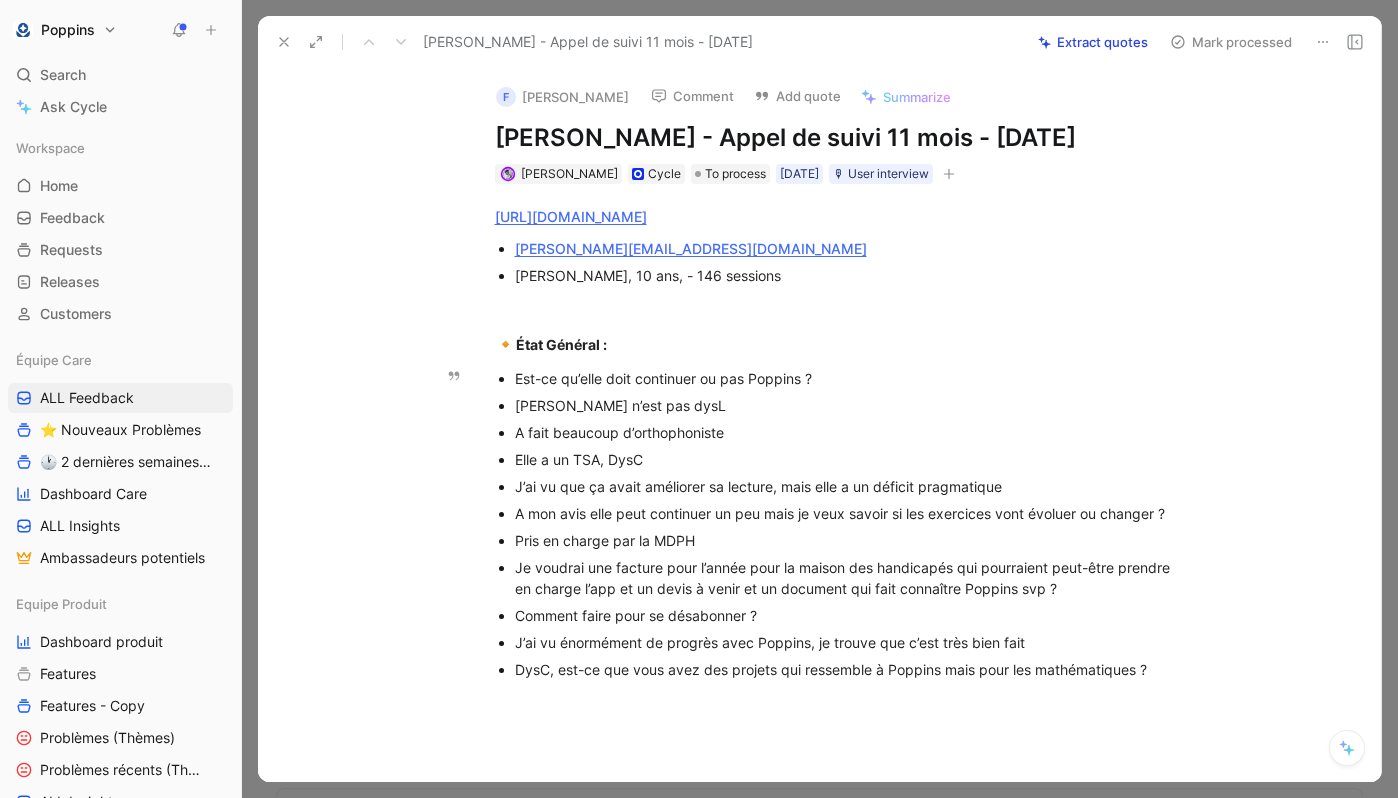 click on "DysC, est-ce que vous avez des projets qui ressemble à Poppins mais pour les mathématiques ?" at bounding box center (851, 669) 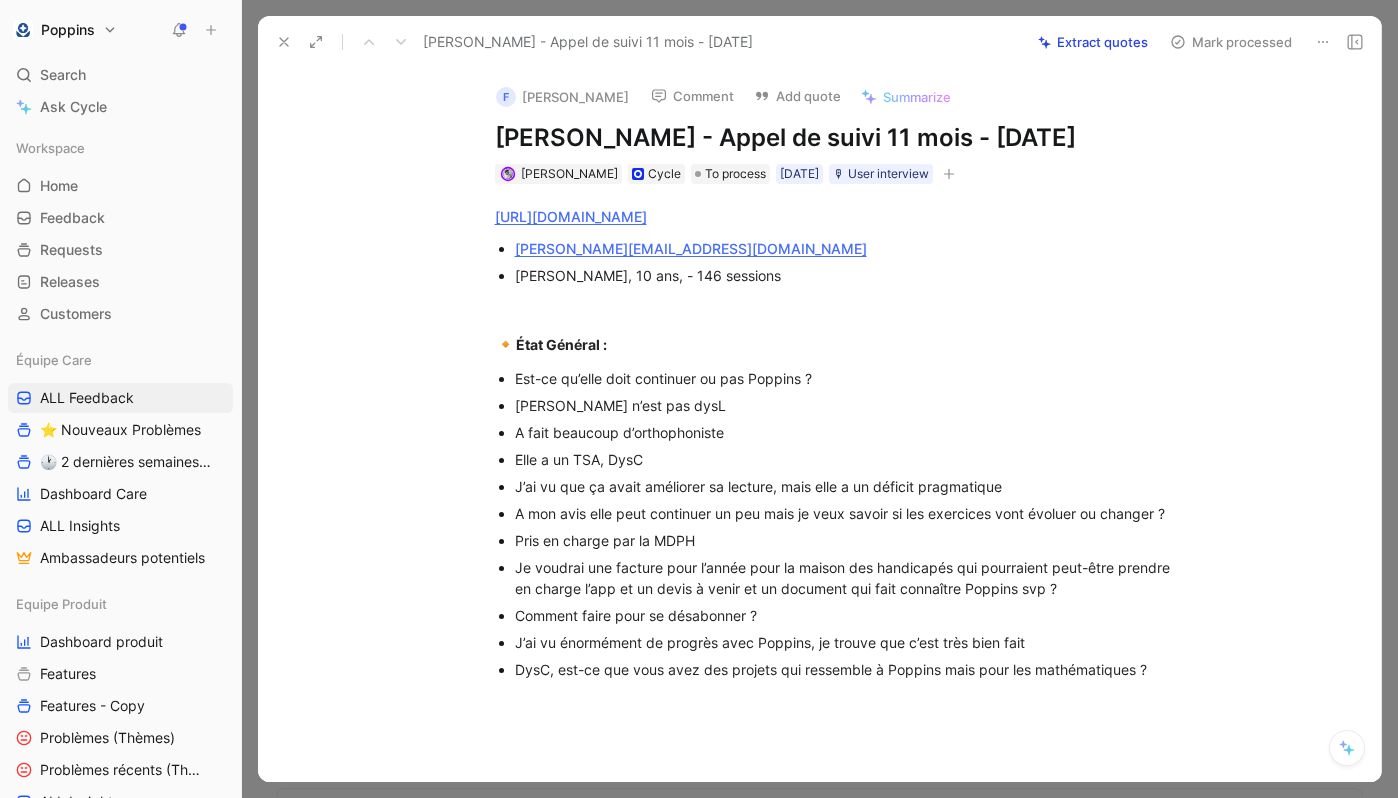 click 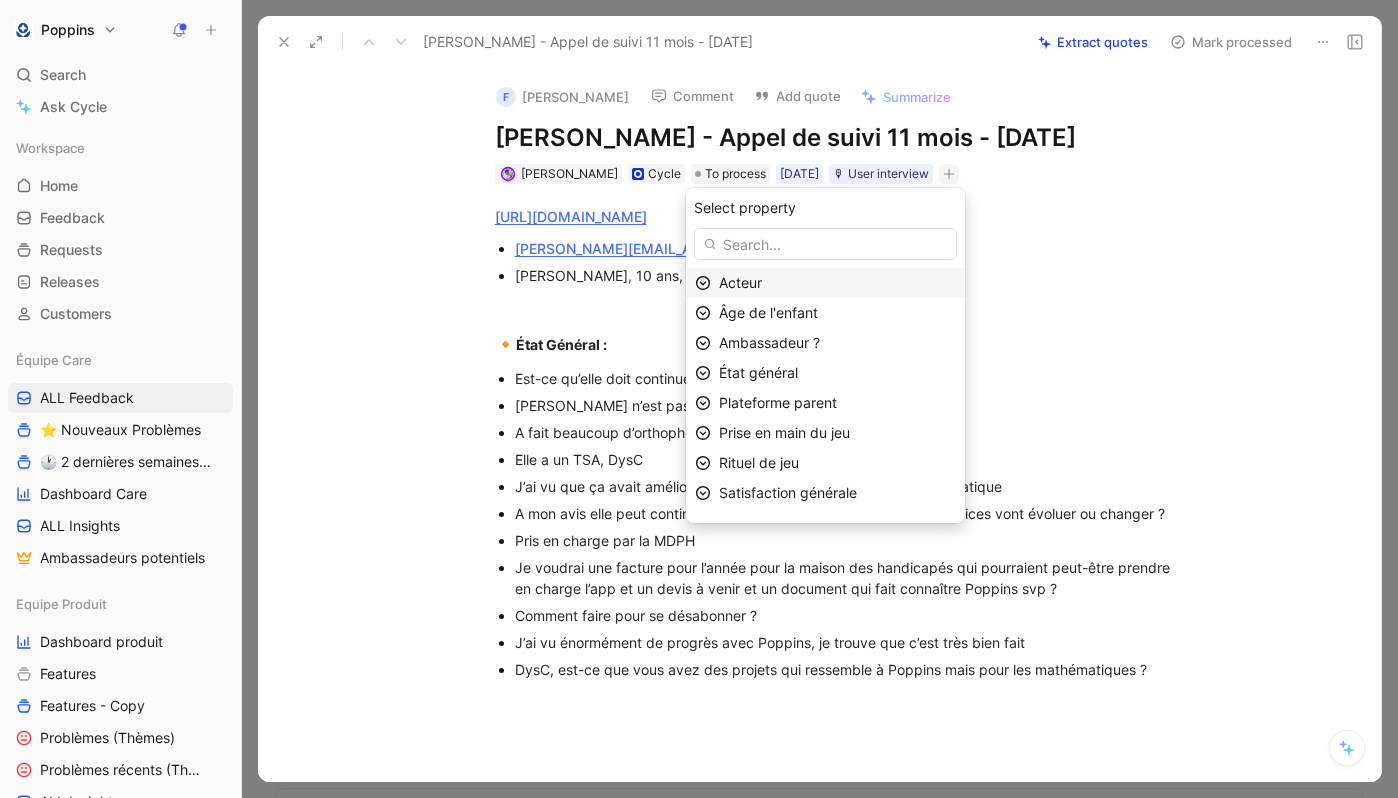 click on "Acteur" at bounding box center (837, 283) 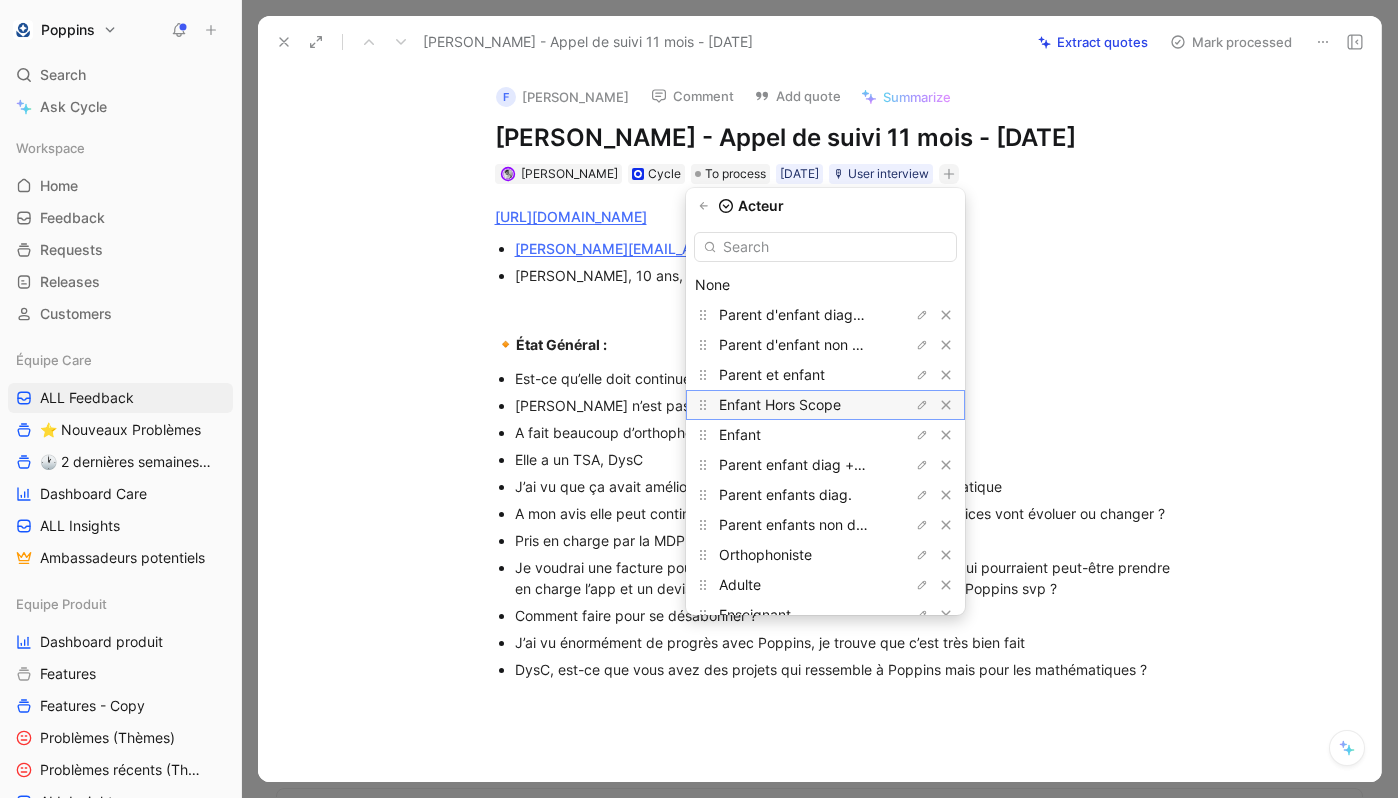 click on "Enfant Hors Scope" at bounding box center [780, 404] 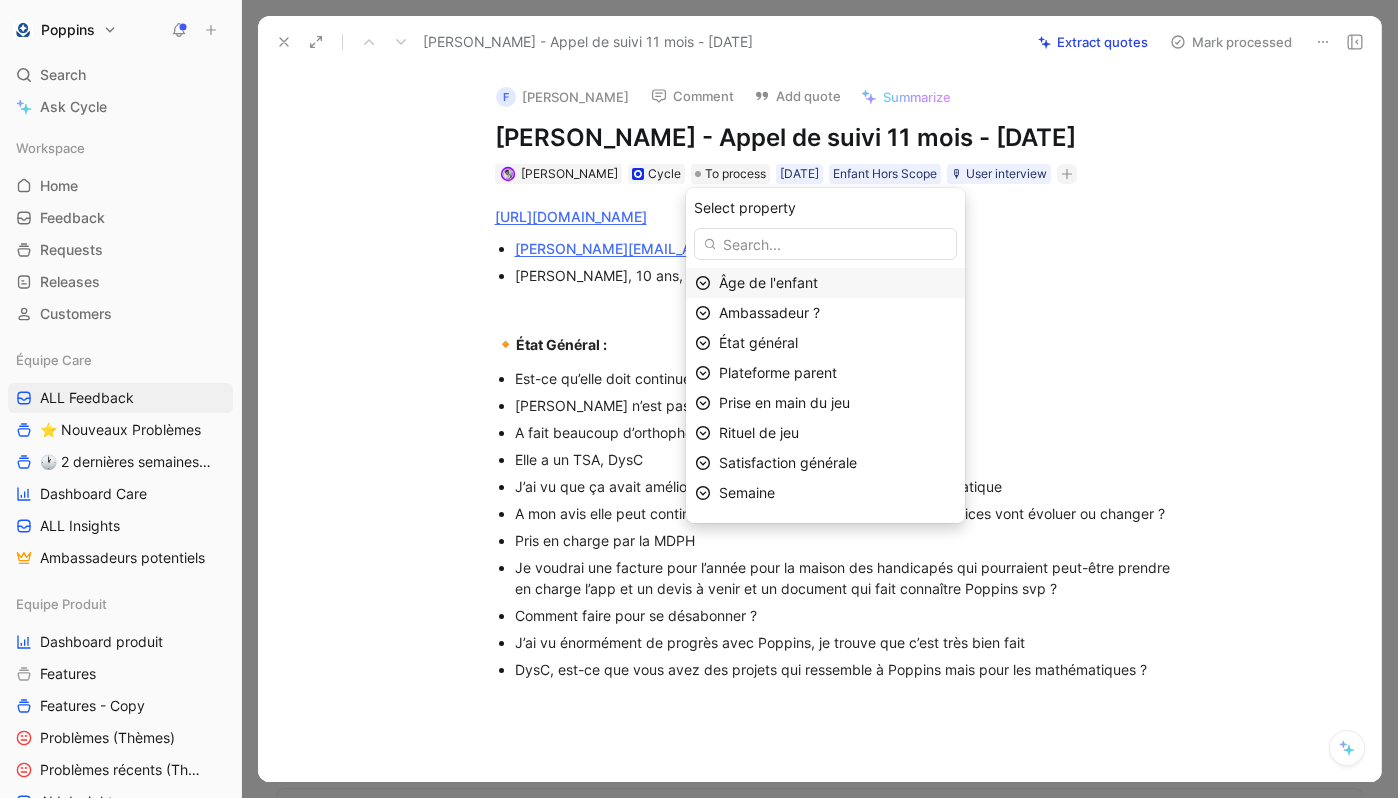 click on "Âge de l'enfant" at bounding box center (837, 283) 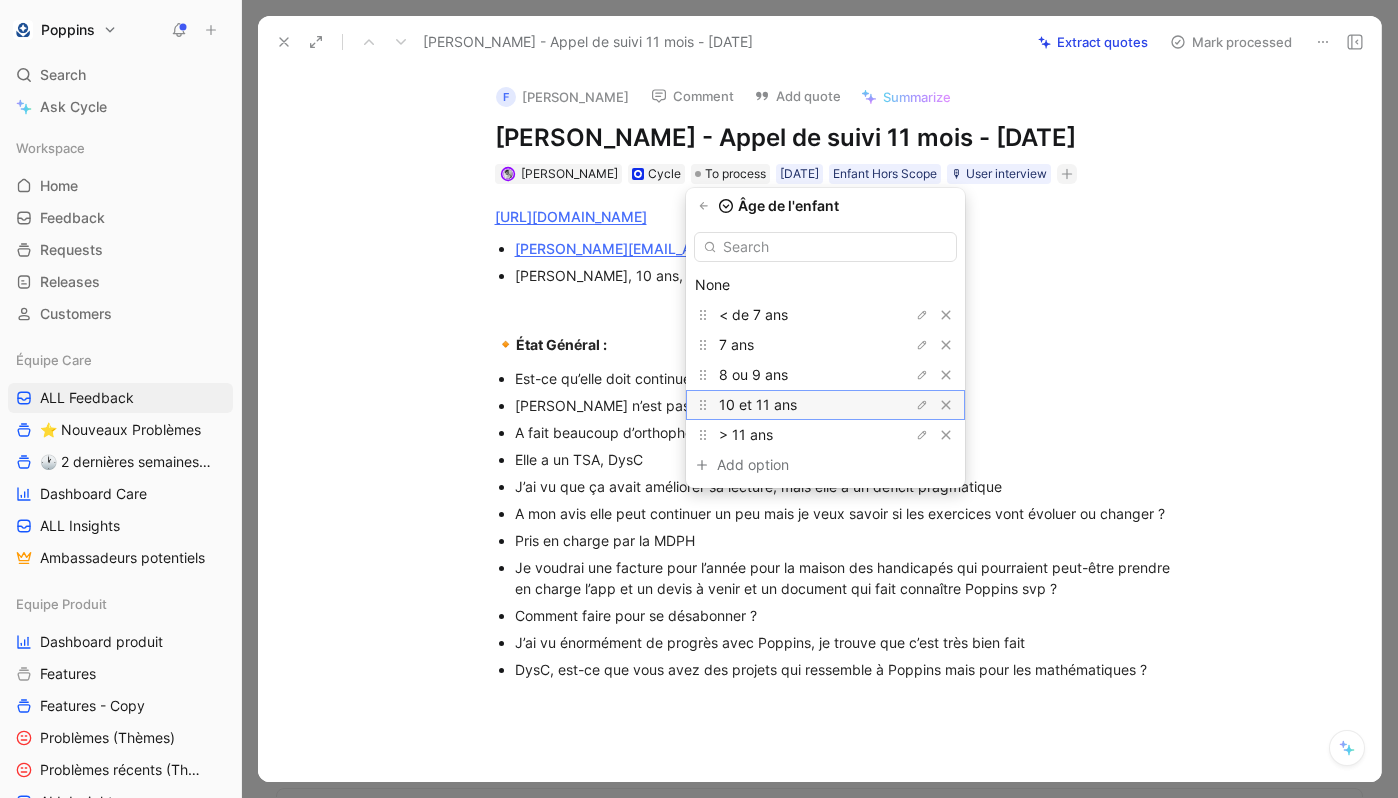 click on "10 et 11 ans" at bounding box center (758, 404) 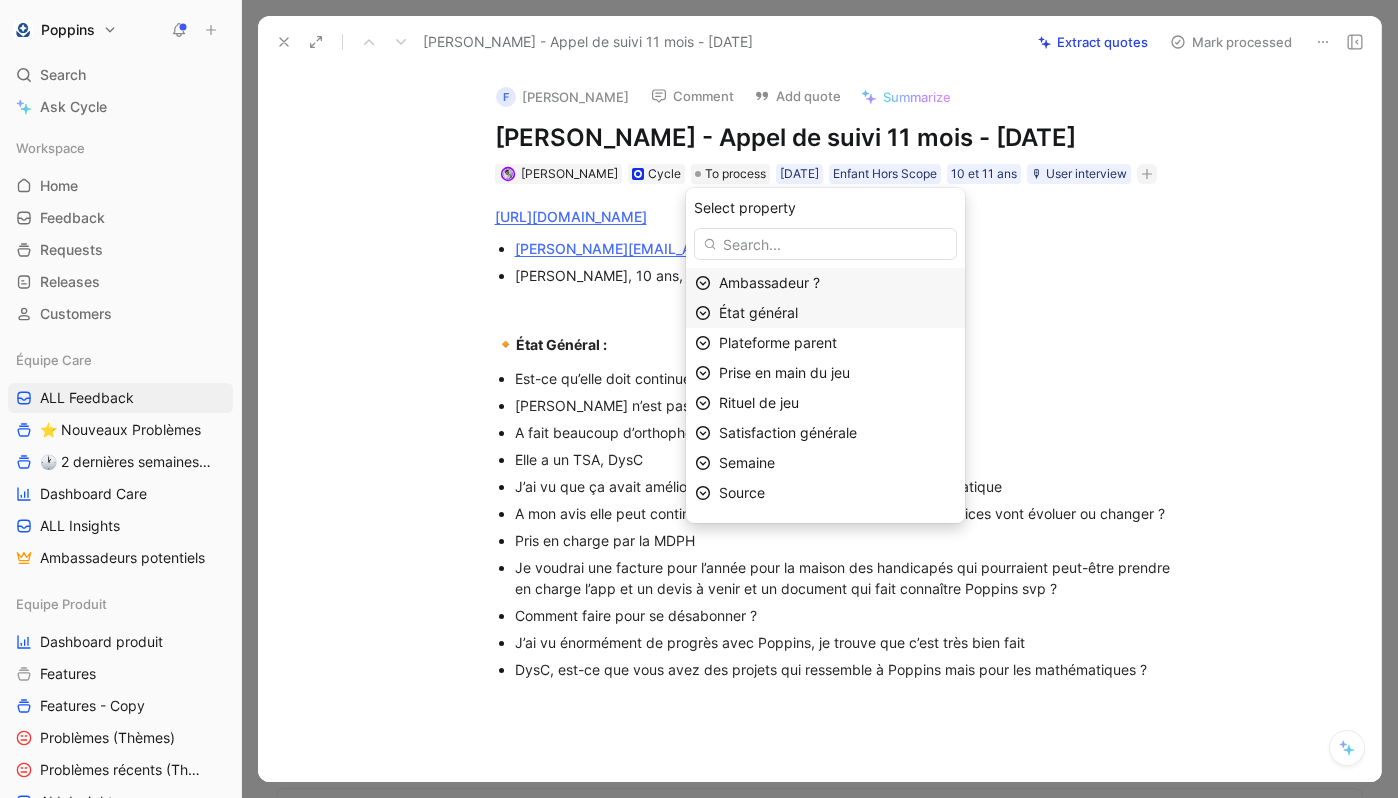 click on "État général" at bounding box center (758, 312) 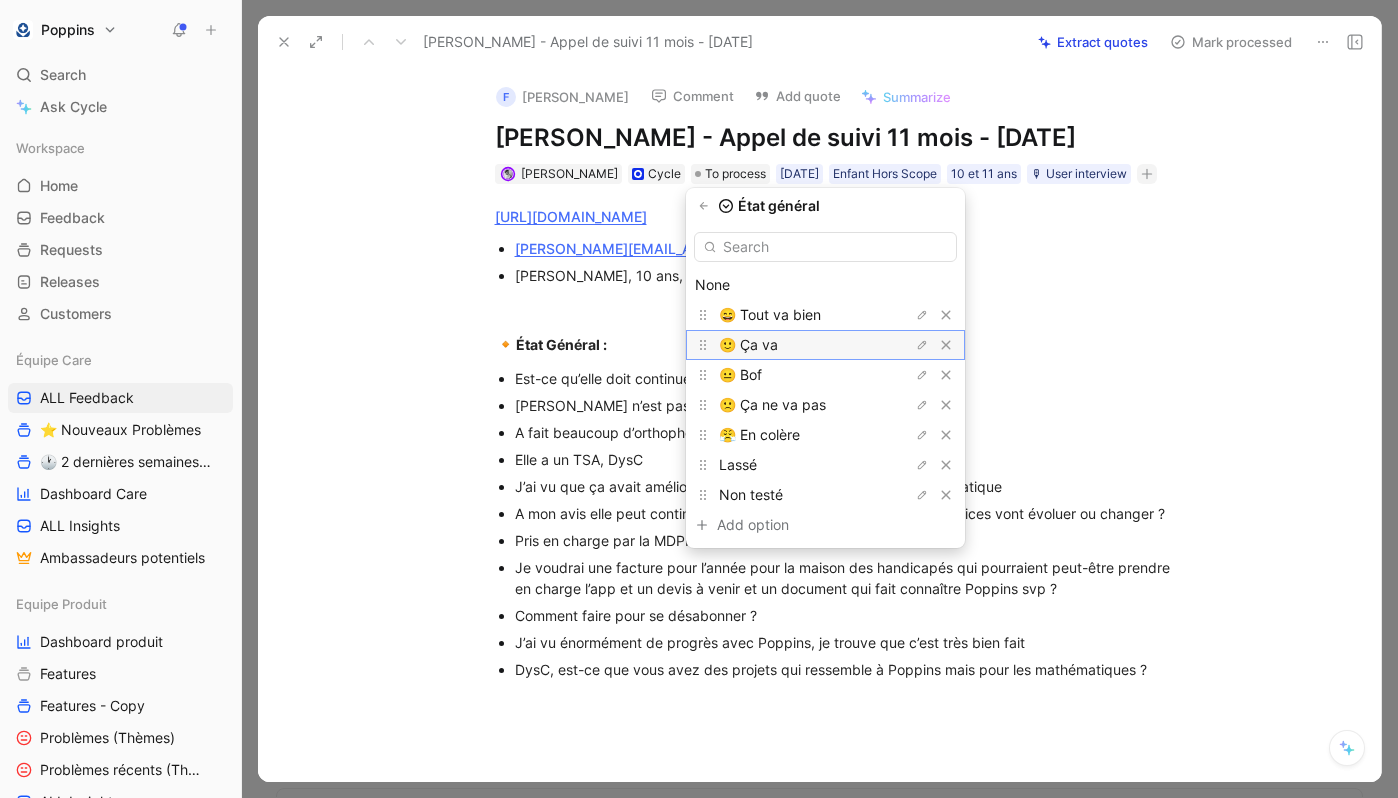 click on "🙂 Ça va" at bounding box center (794, 345) 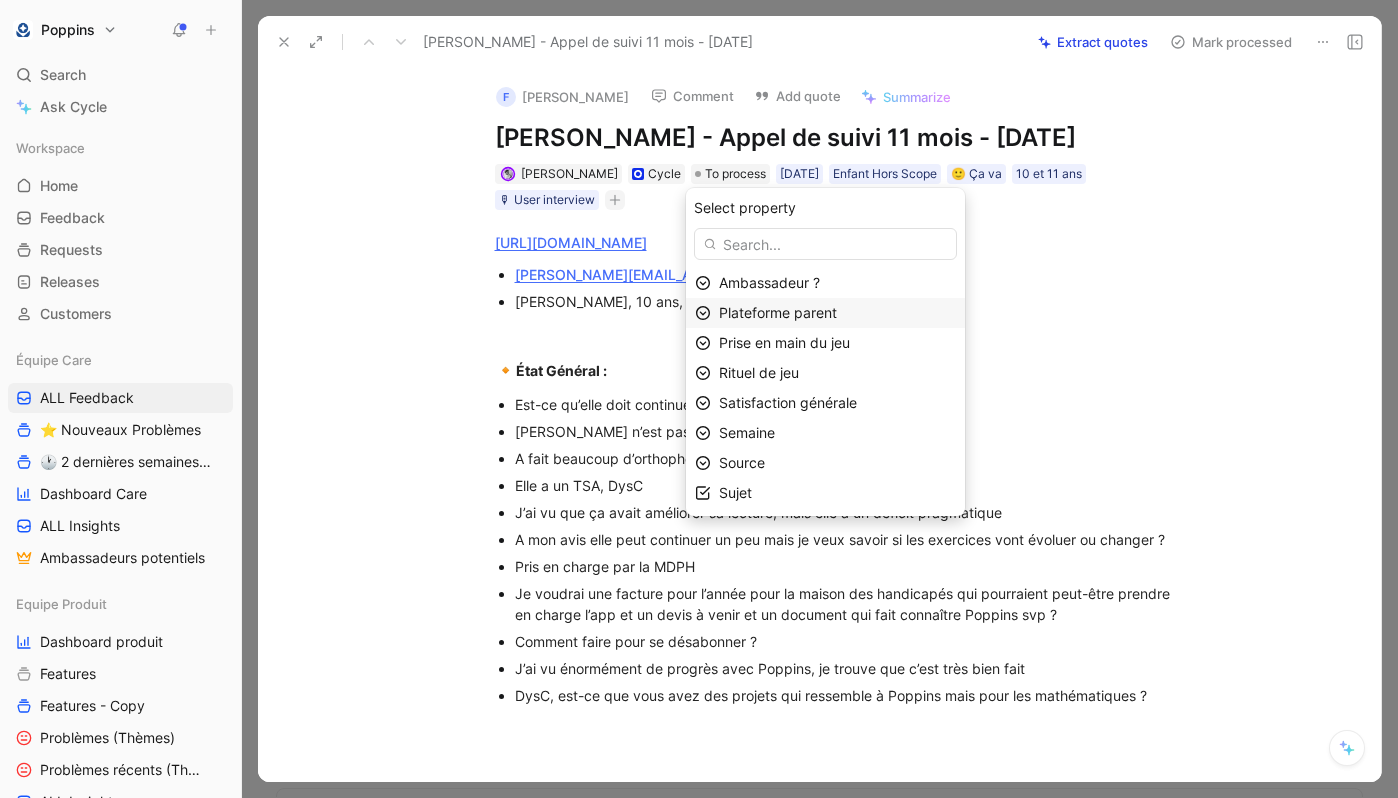click on "Plateforme parent" at bounding box center [778, 312] 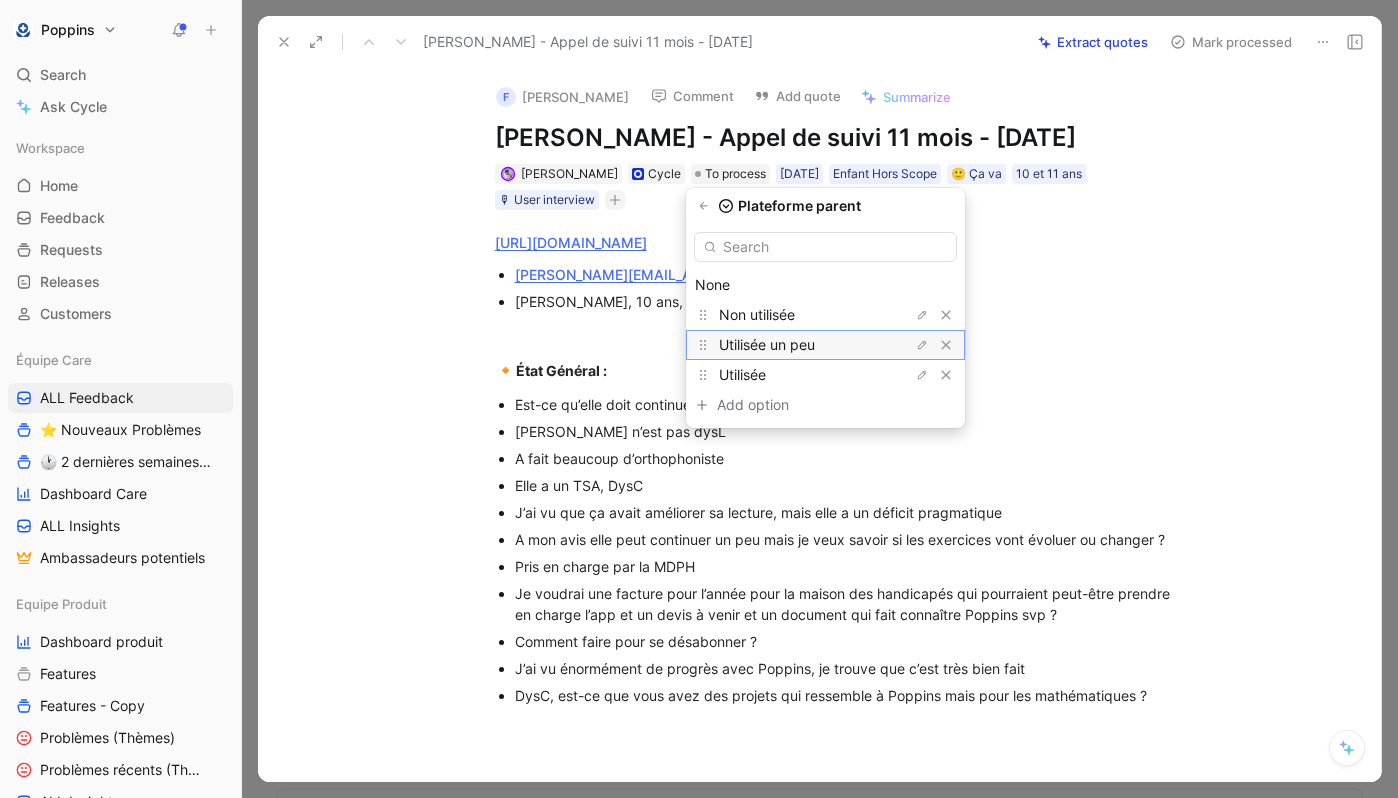 click on "Utilisée un peu" at bounding box center (767, 344) 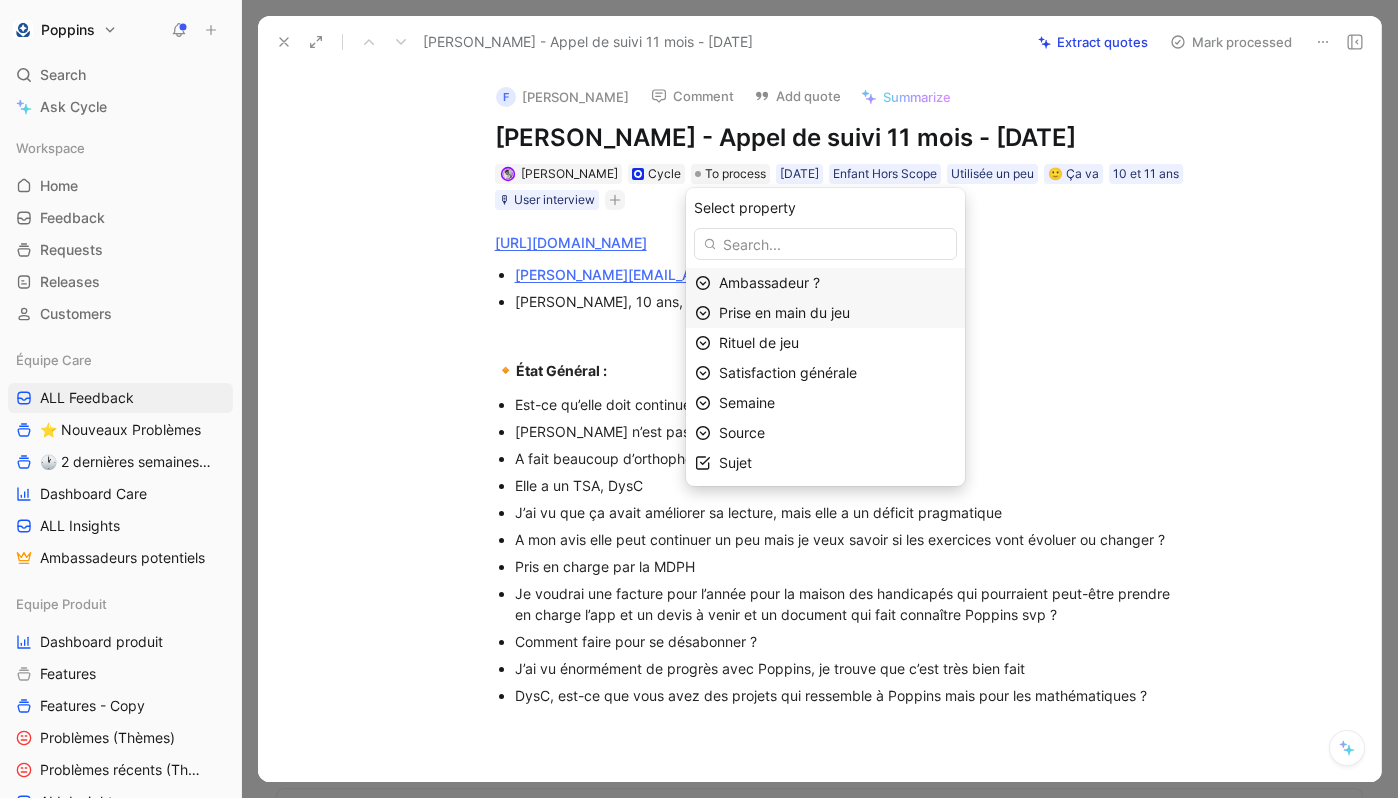 click on "Prise en main du jeu" at bounding box center [784, 312] 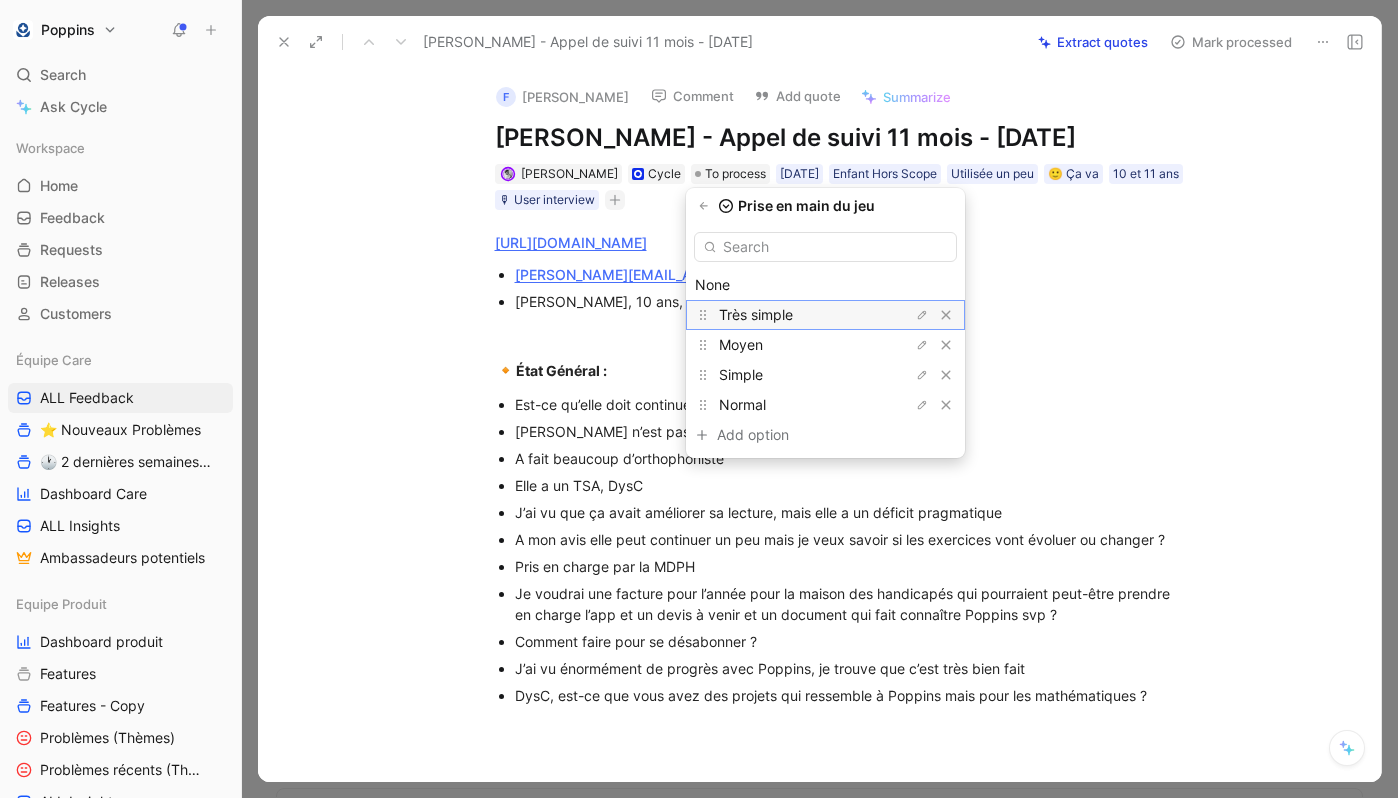click on "Très simple" at bounding box center [756, 314] 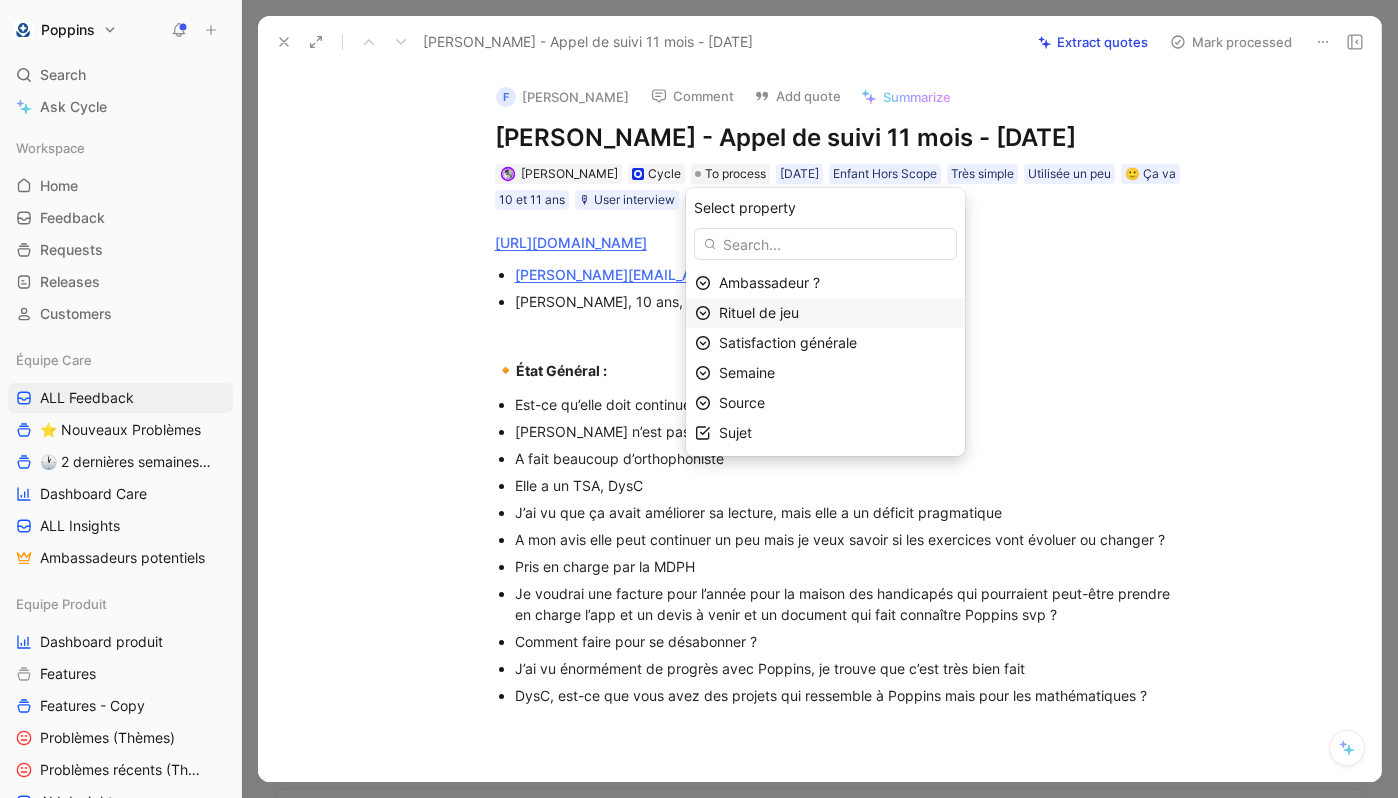 click on "Rituel de jeu" at bounding box center [759, 312] 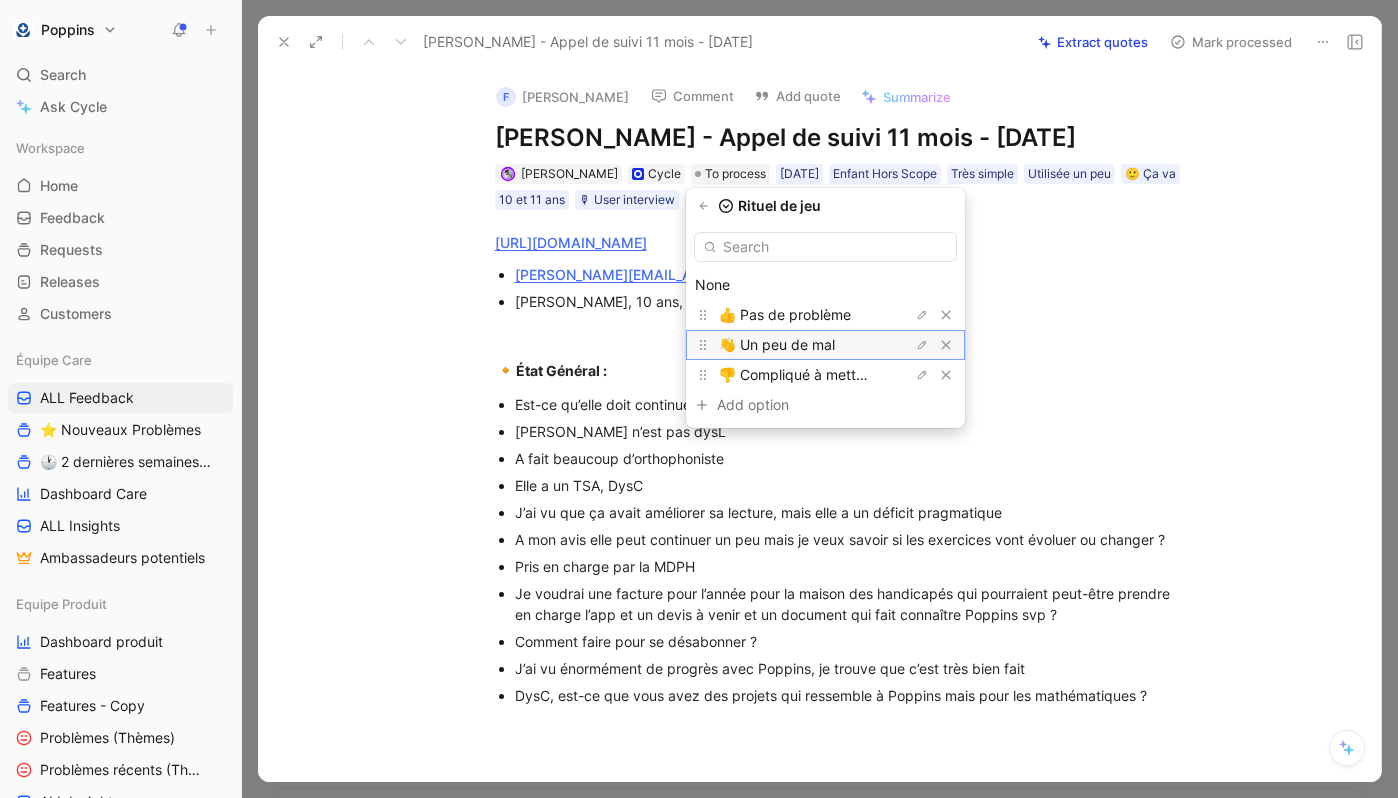 click on "👋 Un peu de mal" at bounding box center (777, 344) 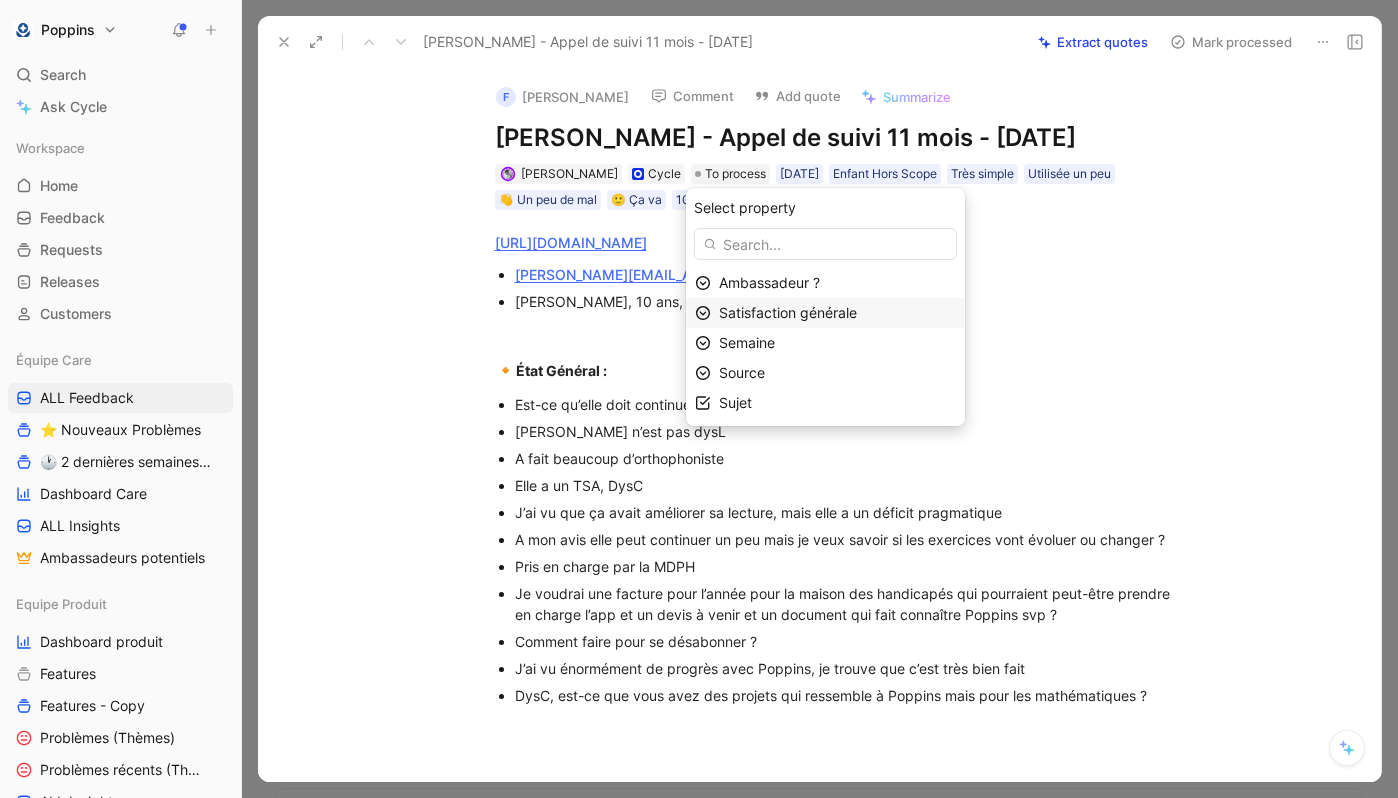click on "Satisfaction générale" at bounding box center [788, 312] 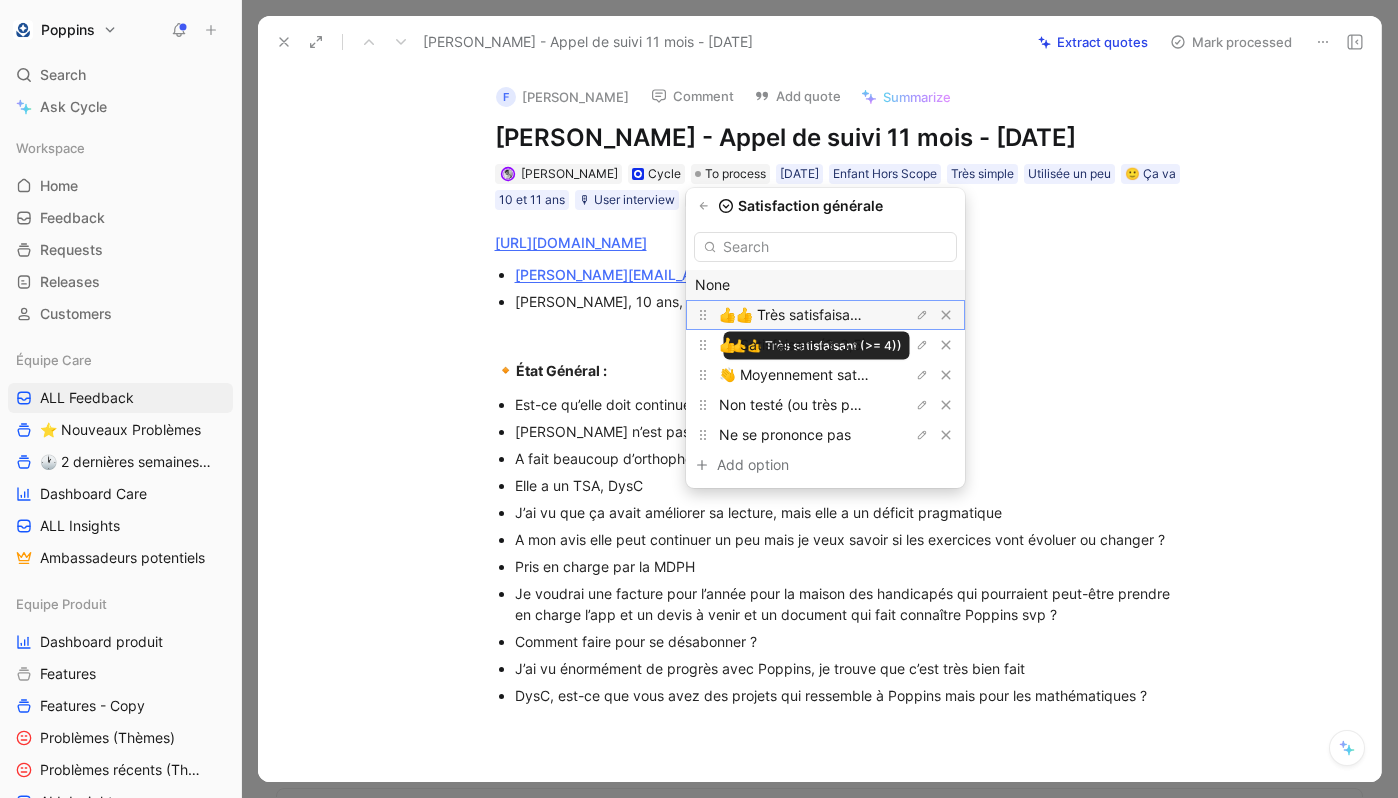 click on "👍👍 Très satisfaisant (>= 4))" at bounding box center (816, 314) 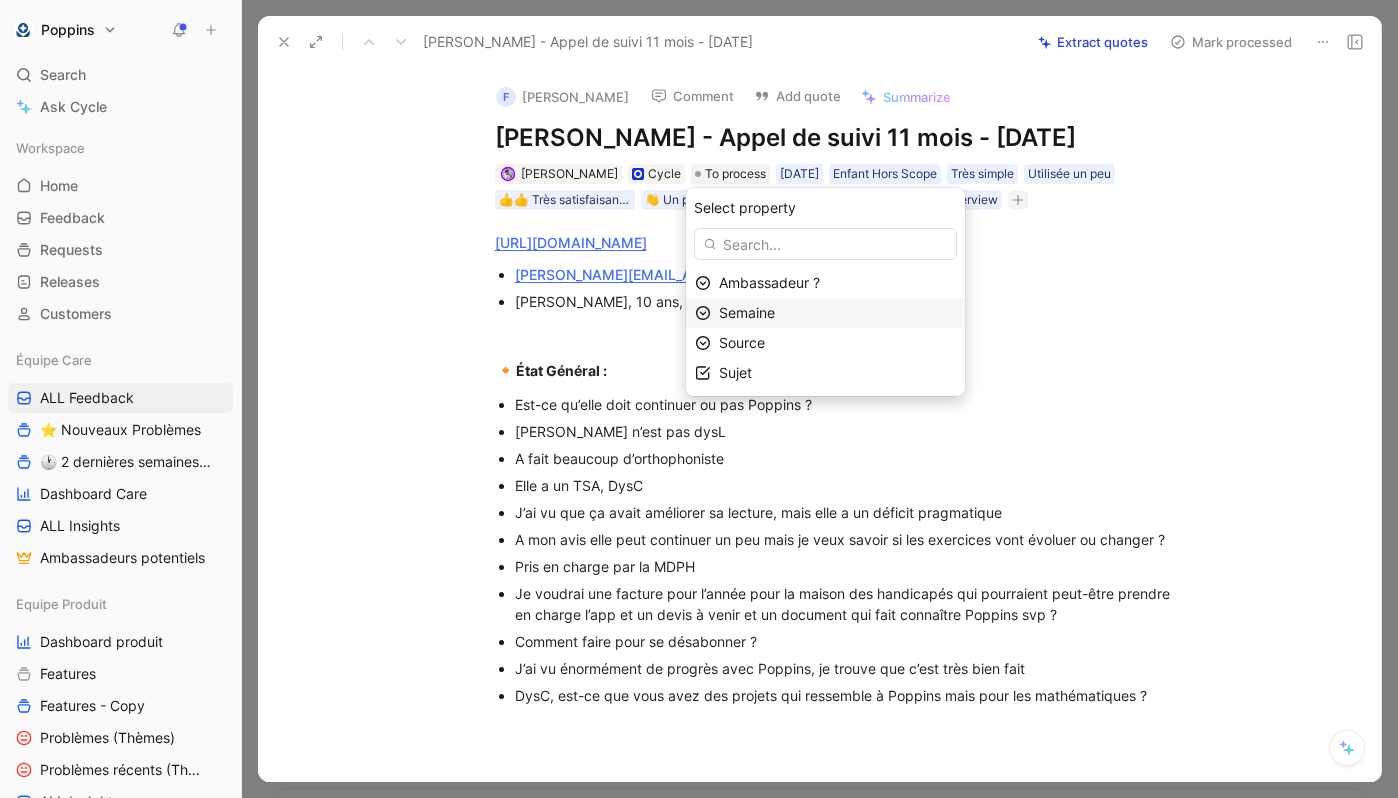 click on "Semaine" at bounding box center (747, 312) 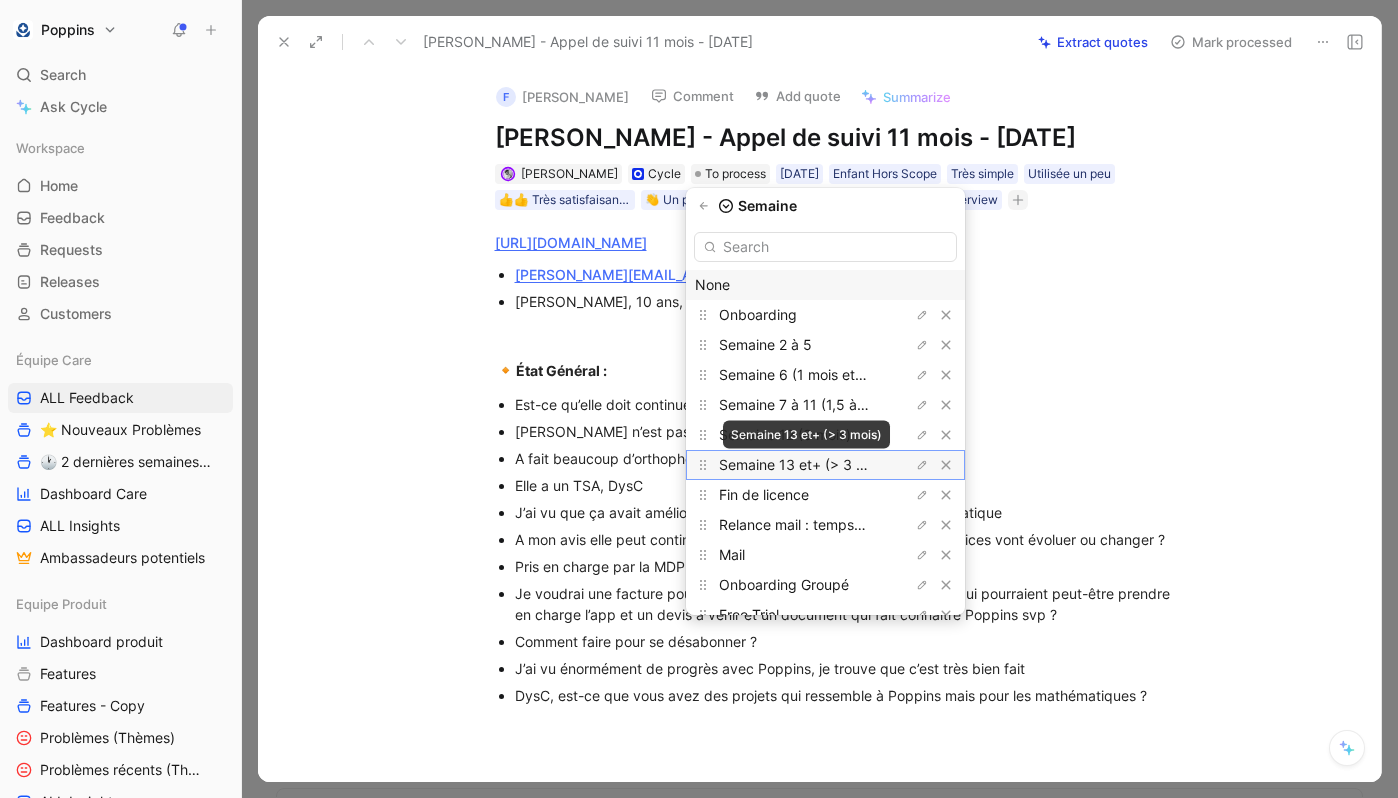 click on "Semaine 13 et+ (> 3 mois)" at bounding box center (805, 464) 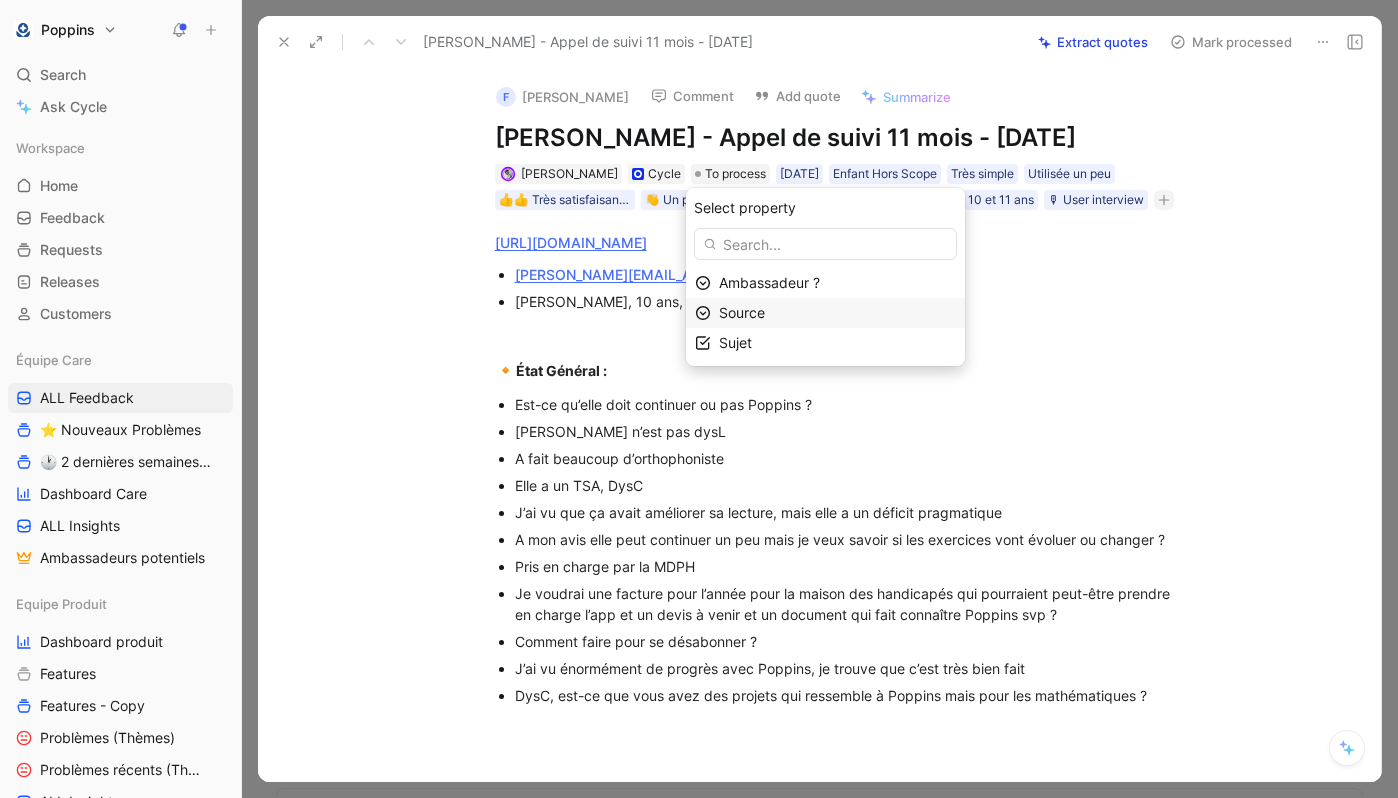 click on "Source" at bounding box center [837, 313] 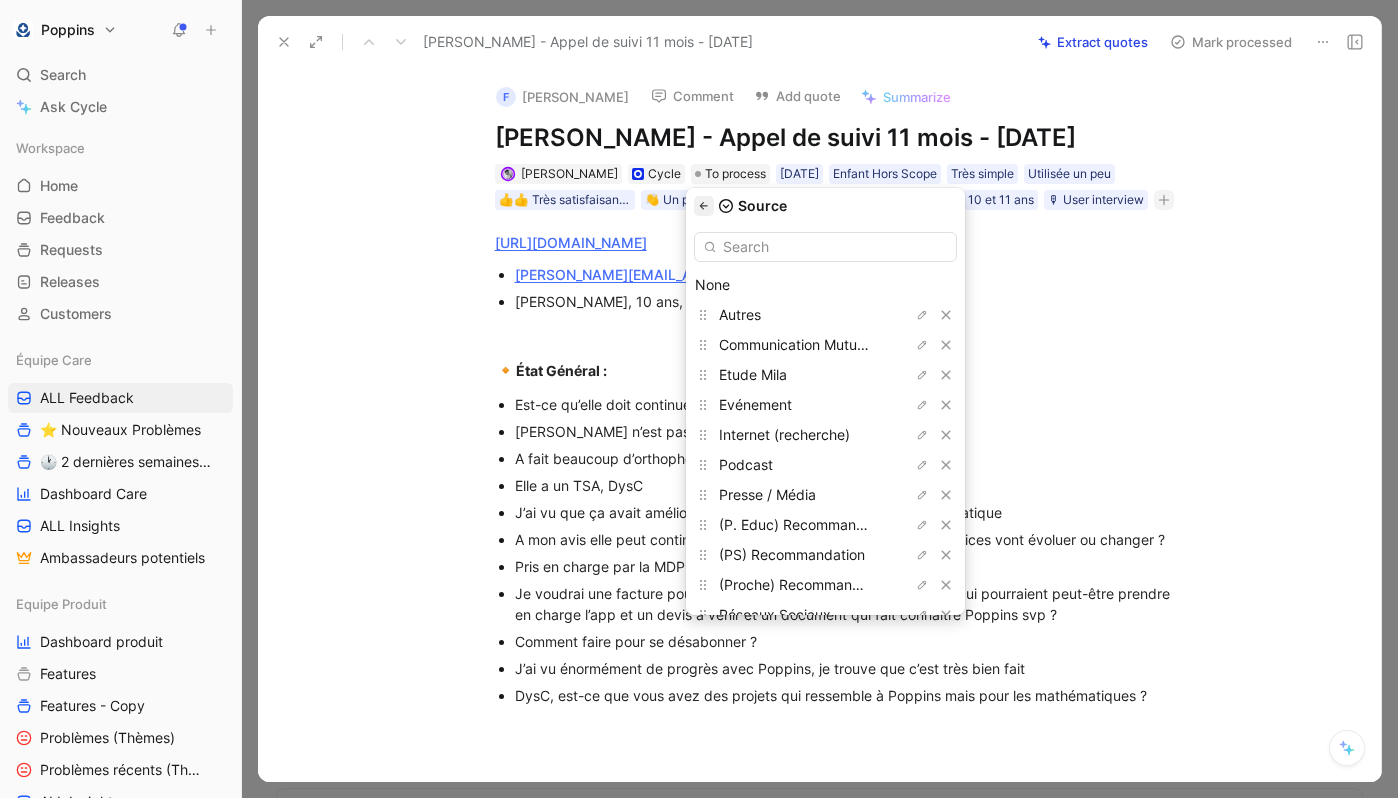 click at bounding box center [704, 206] 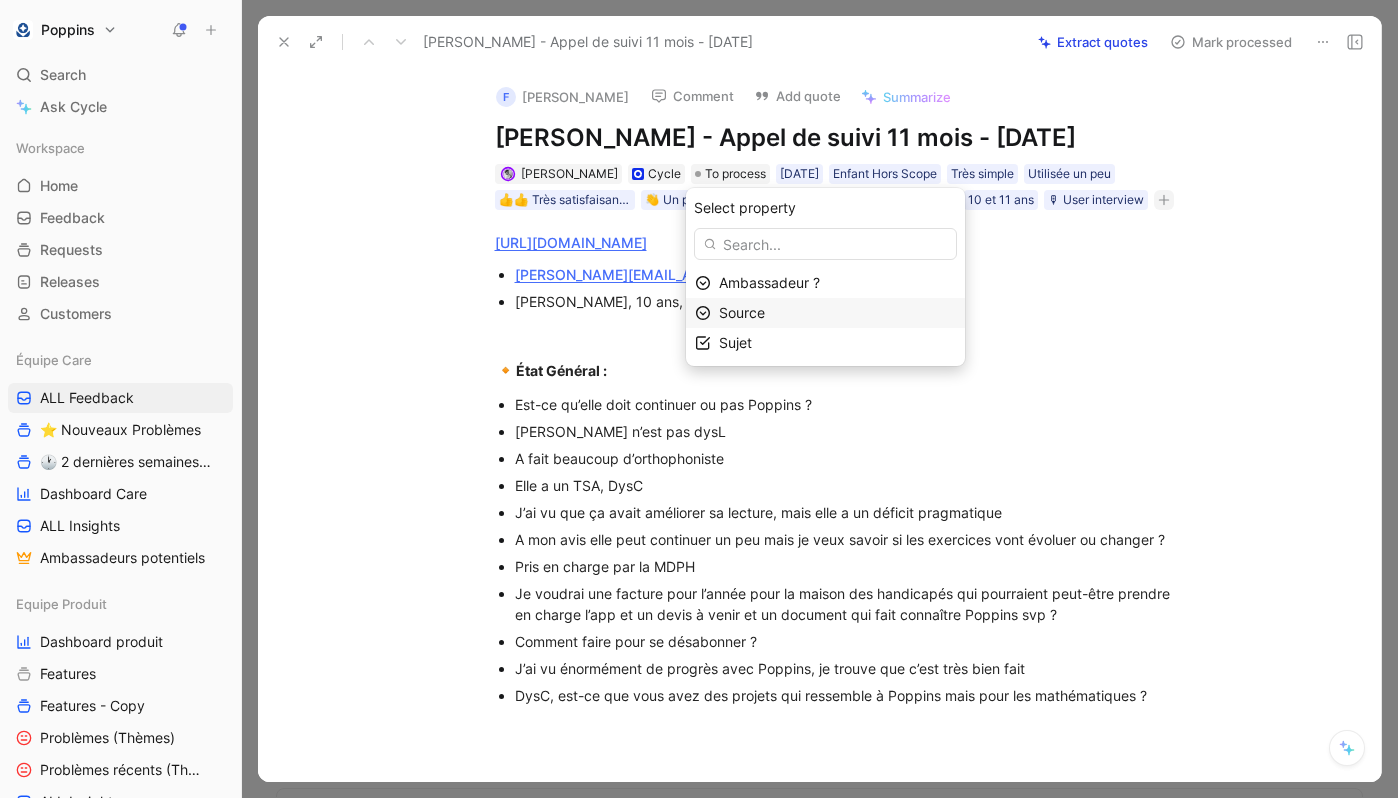 click on "Source" at bounding box center (837, 313) 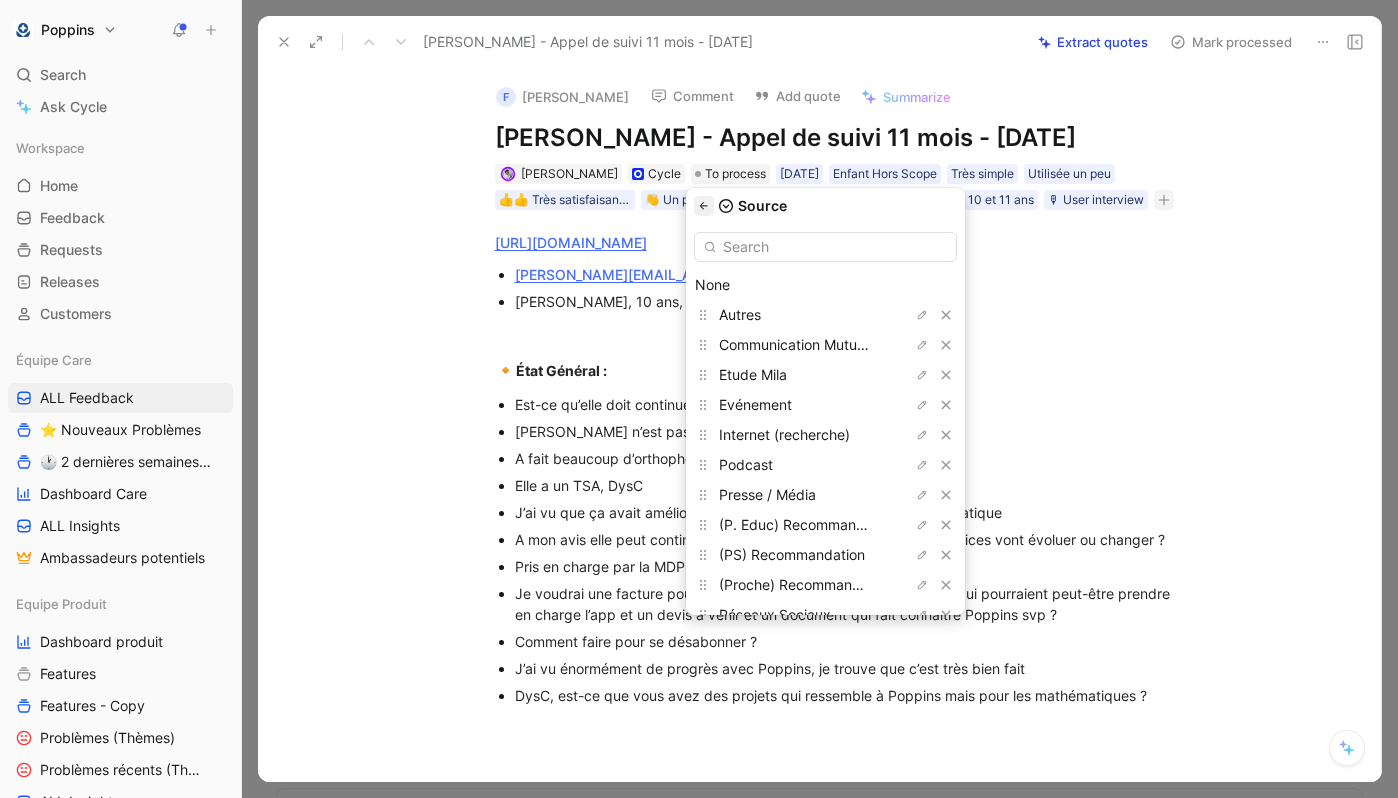 click 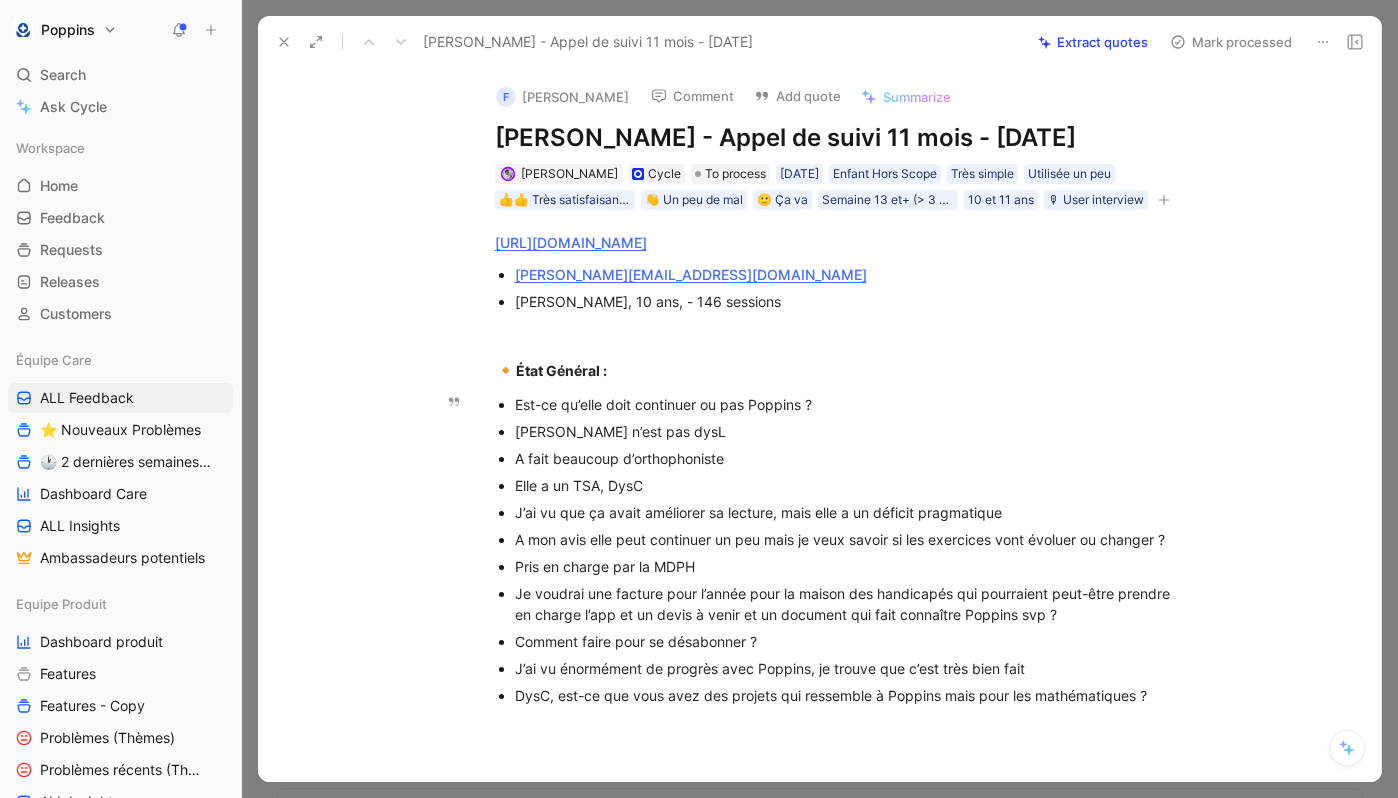 click on "DysC, est-ce que vous avez des projets qui ressemble à Poppins mais pour les mathématiques ?" at bounding box center [851, 695] 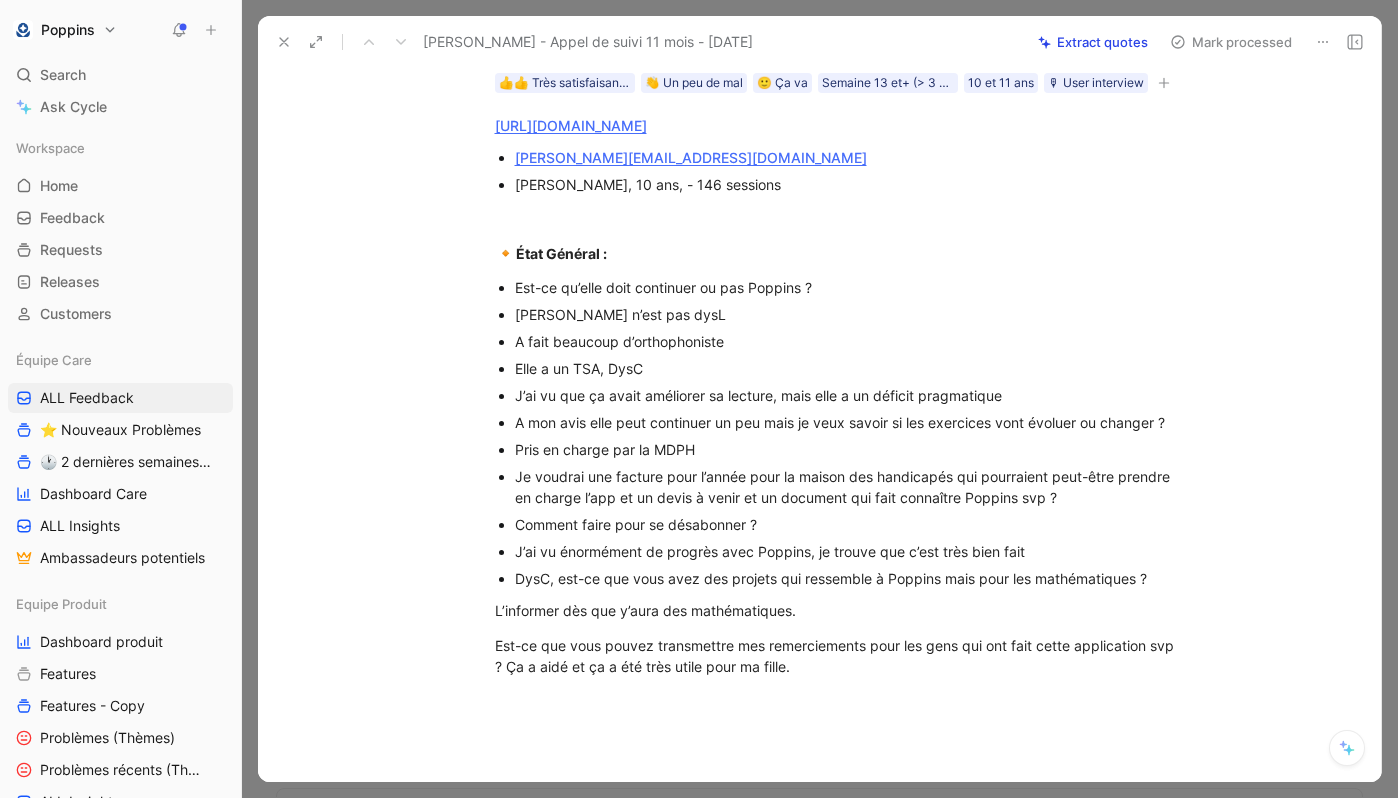 scroll, scrollTop: 122, scrollLeft: 0, axis: vertical 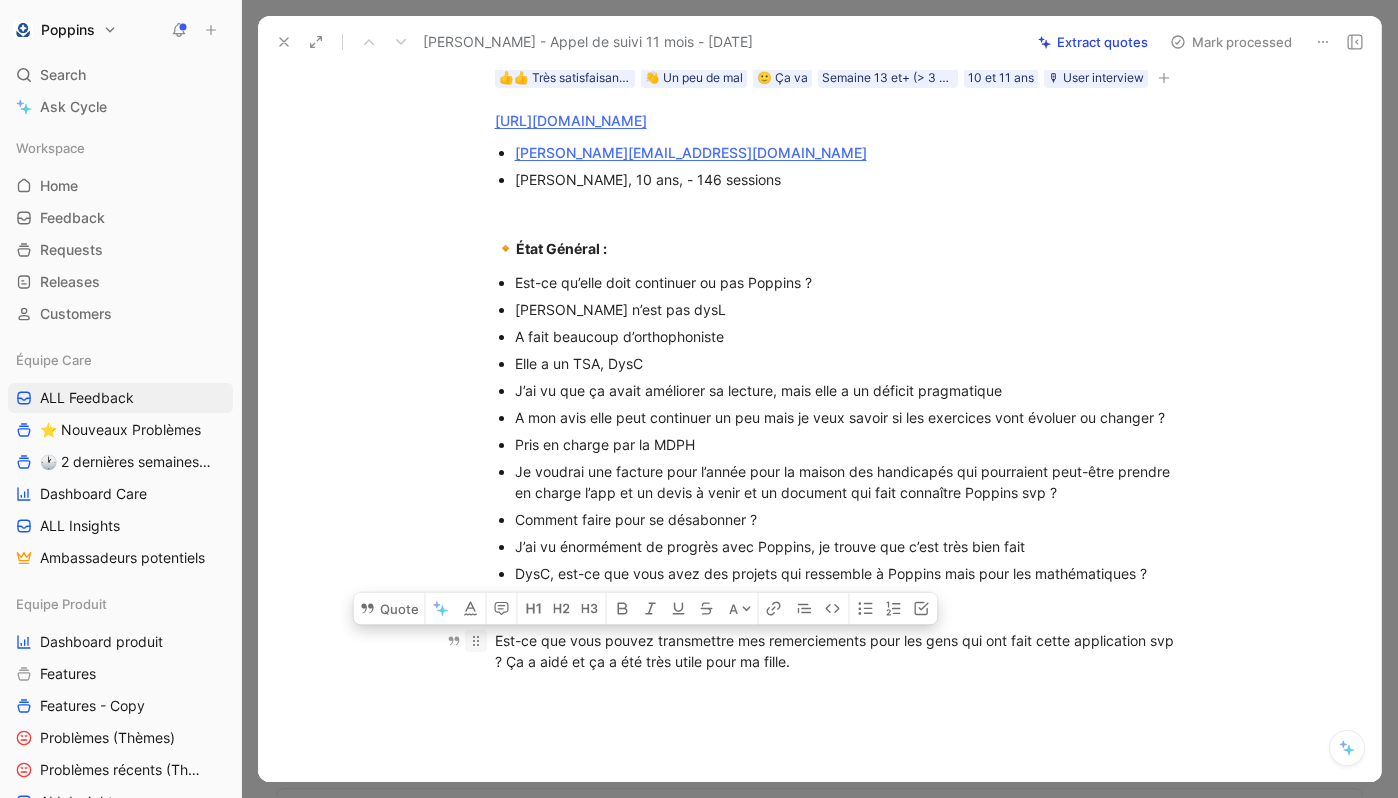 drag, startPoint x: 826, startPoint y: 665, endPoint x: 483, endPoint y: 639, distance: 343.984 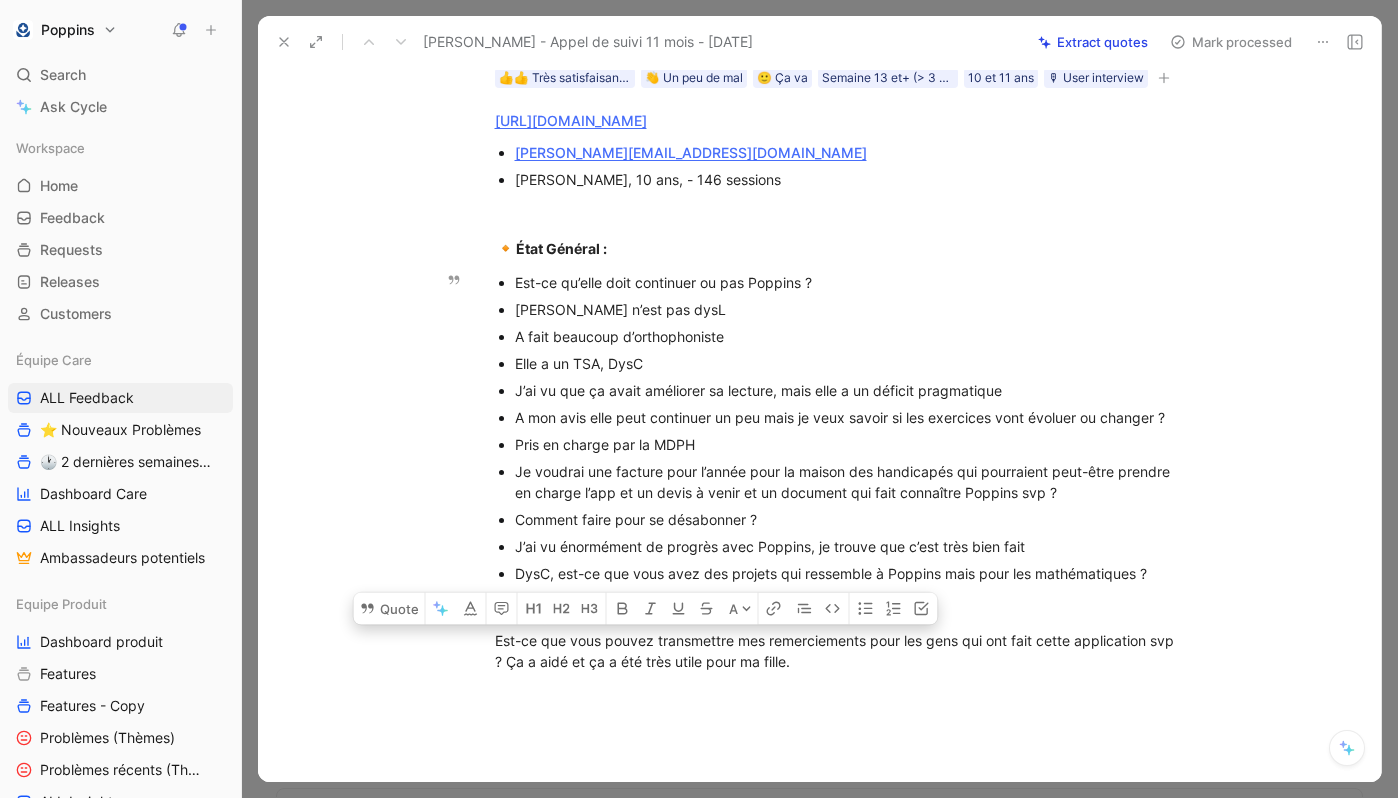 scroll, scrollTop: 0, scrollLeft: 0, axis: both 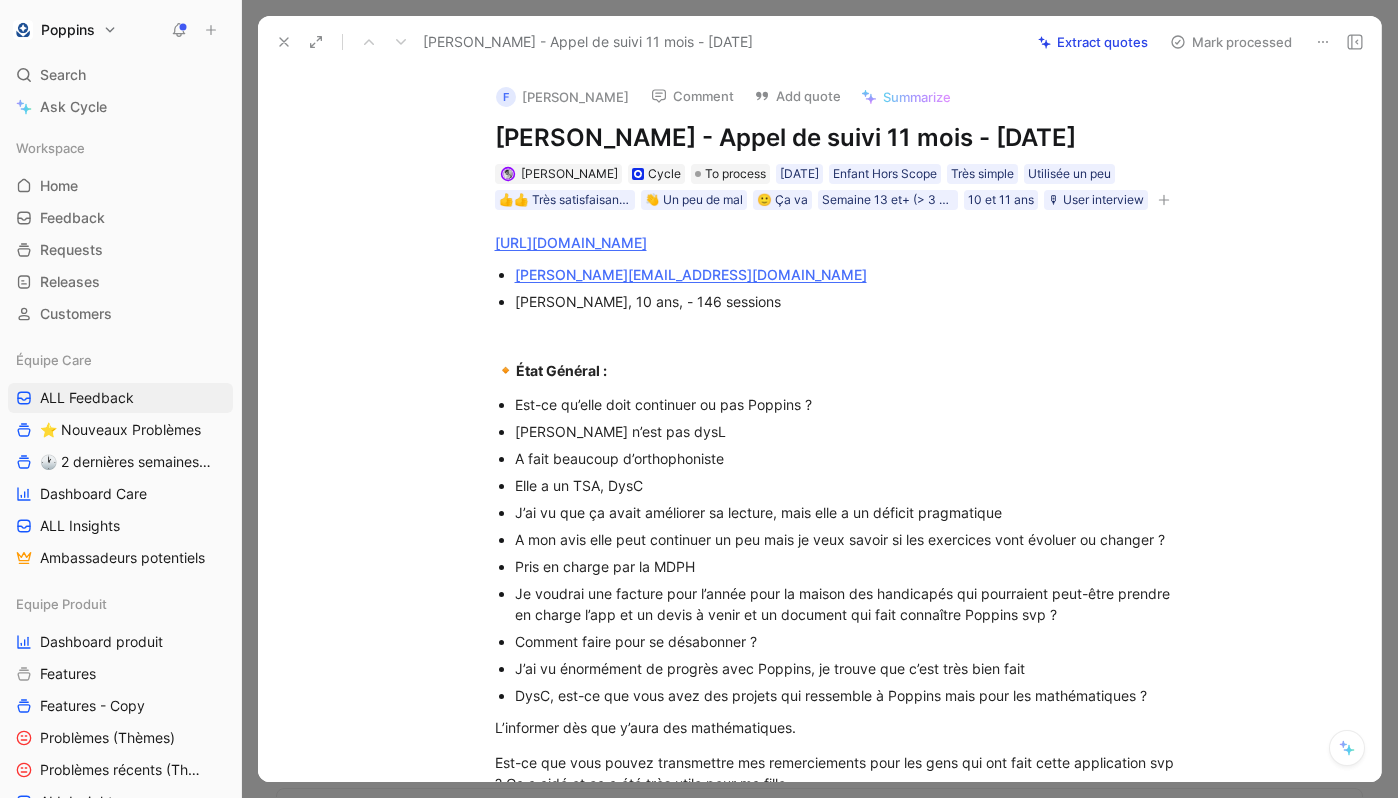 drag, startPoint x: 694, startPoint y: 134, endPoint x: 500, endPoint y: 135, distance: 194.00258 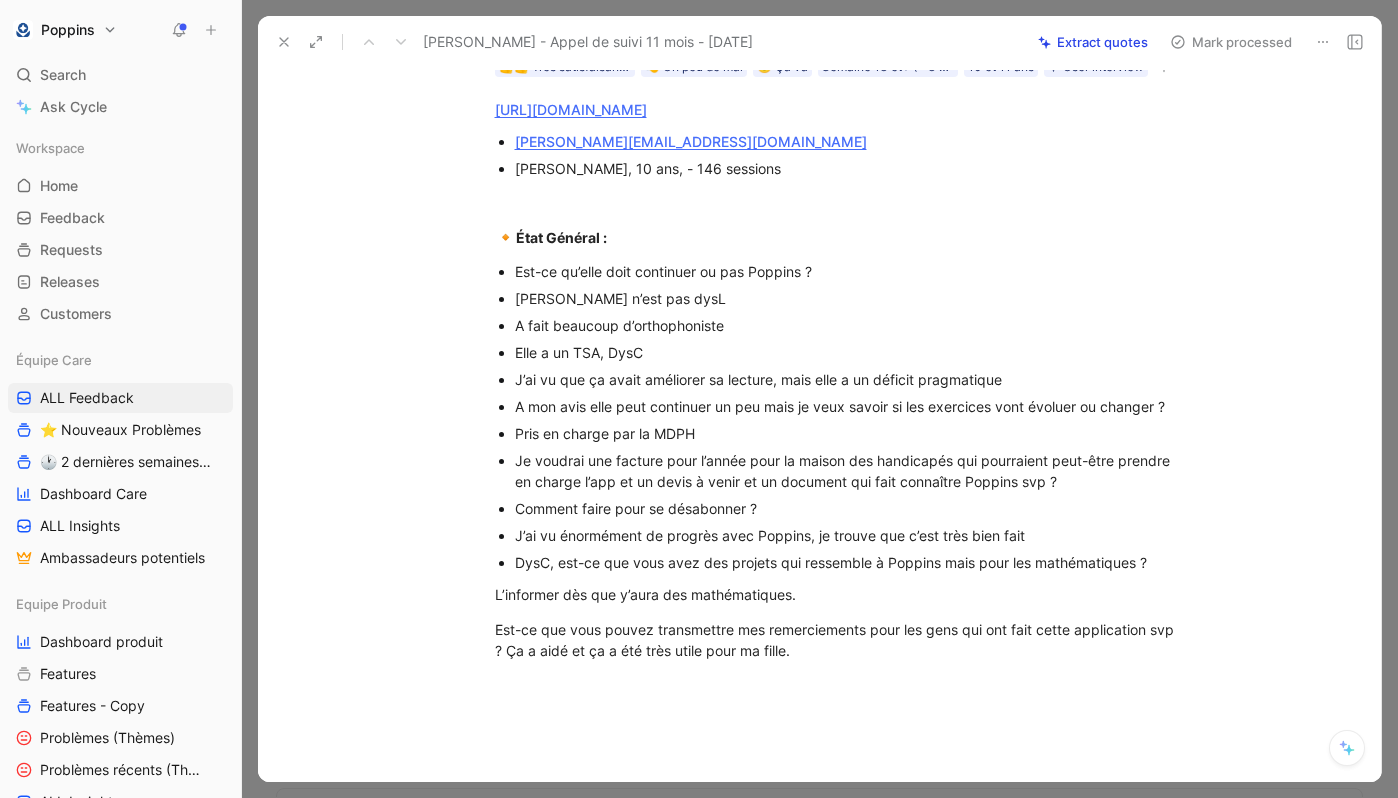 scroll, scrollTop: 123, scrollLeft: 0, axis: vertical 